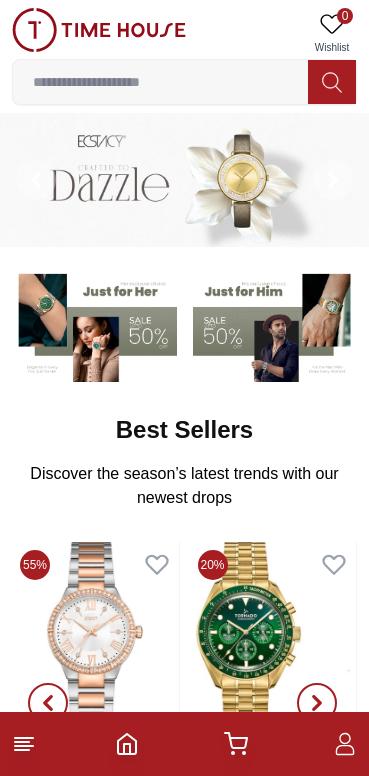 scroll, scrollTop: 0, scrollLeft: 0, axis: both 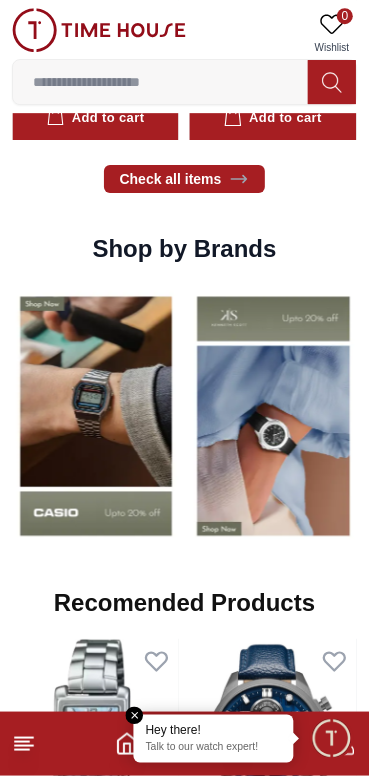 click at bounding box center [160, 82] 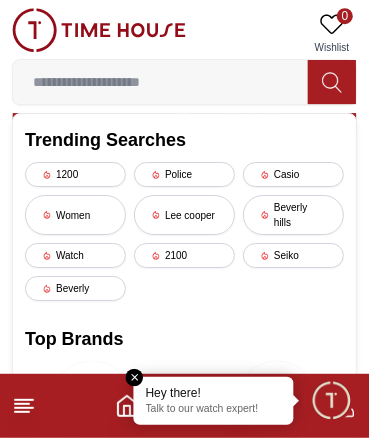 click at bounding box center (160, 82) 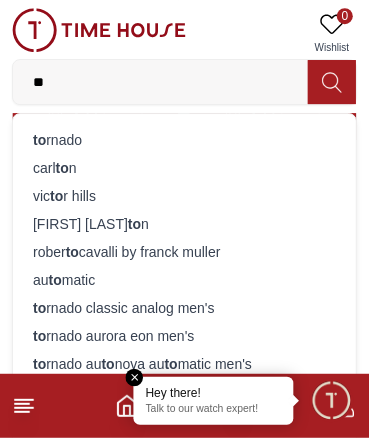type on "**" 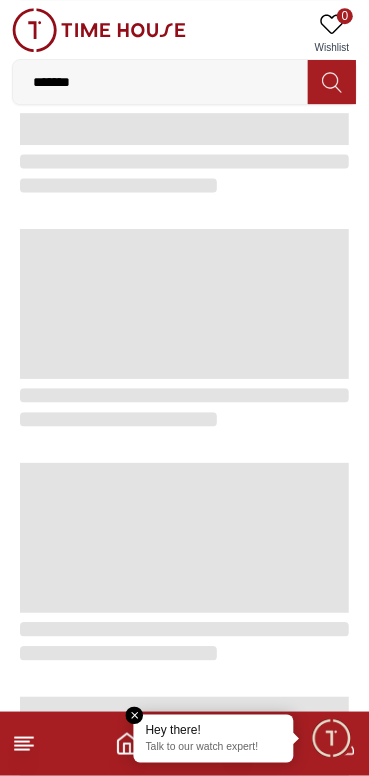 scroll, scrollTop: 0, scrollLeft: 0, axis: both 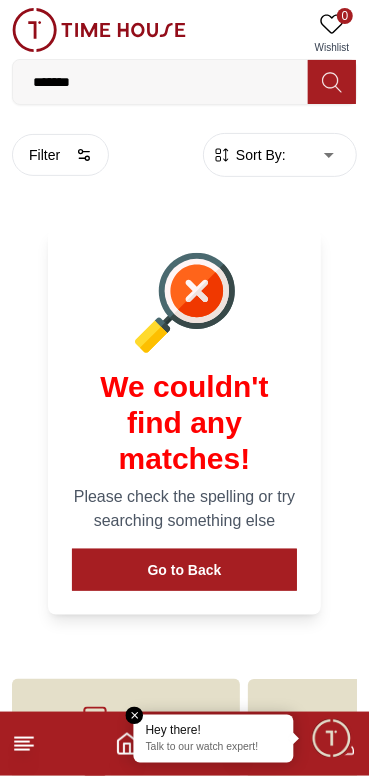 click 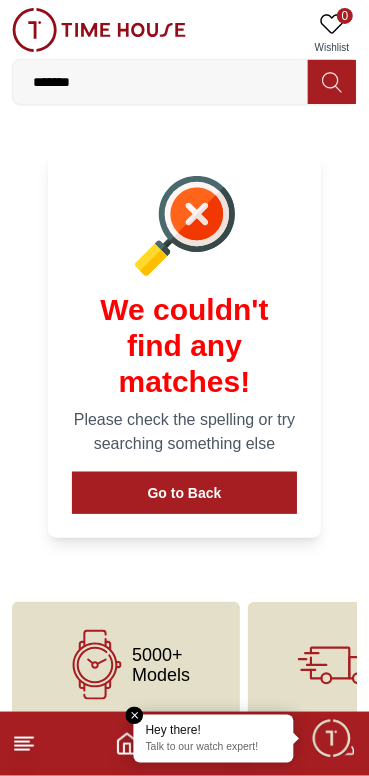 scroll, scrollTop: 108, scrollLeft: 0, axis: vertical 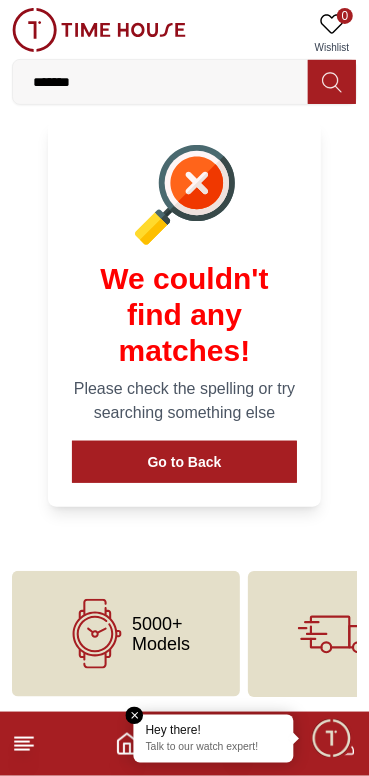 click on "5000+ Models" at bounding box center [161, 634] 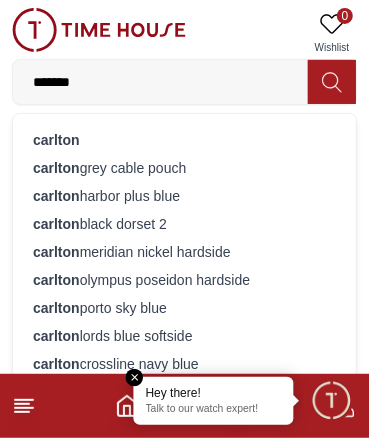 type on "******" 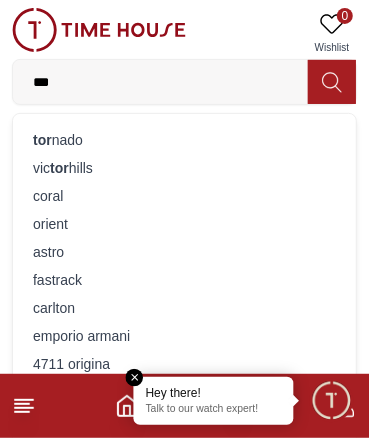 type on "***" 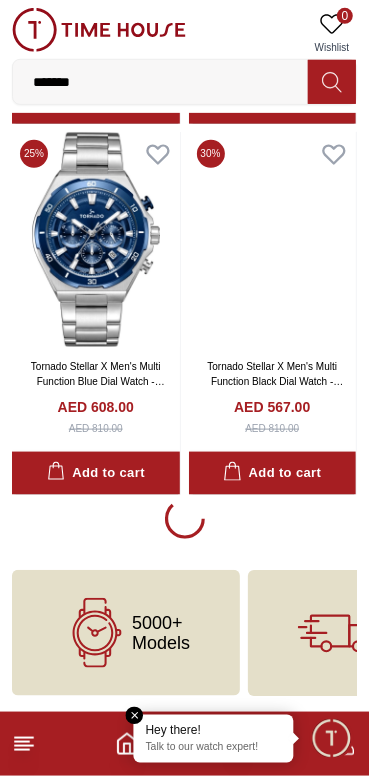 scroll, scrollTop: 3414, scrollLeft: 0, axis: vertical 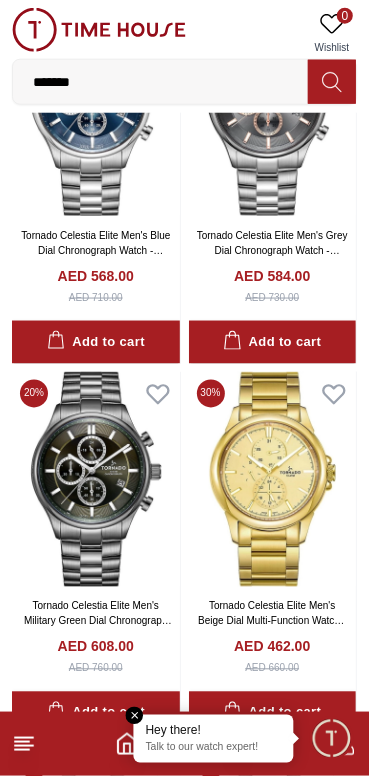 click at bounding box center (96, 479) 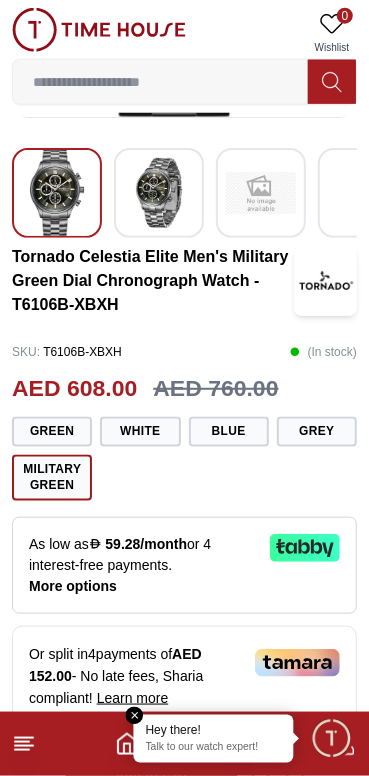 scroll, scrollTop: 450, scrollLeft: 0, axis: vertical 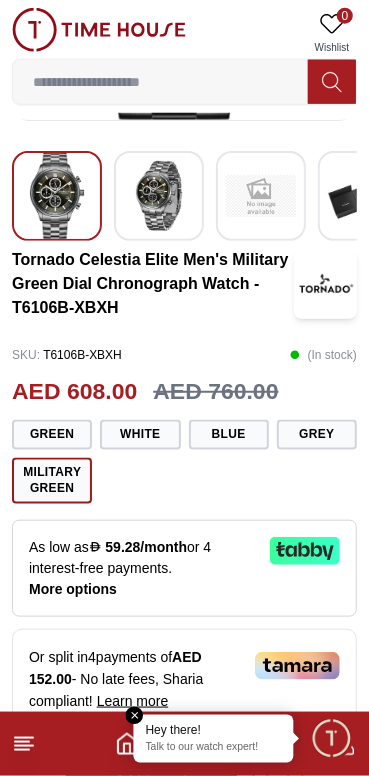 click on "Green" at bounding box center [52, 435] 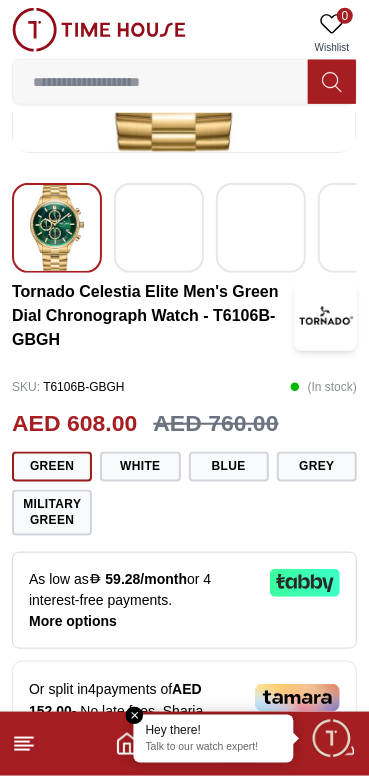 scroll, scrollTop: 394, scrollLeft: 0, axis: vertical 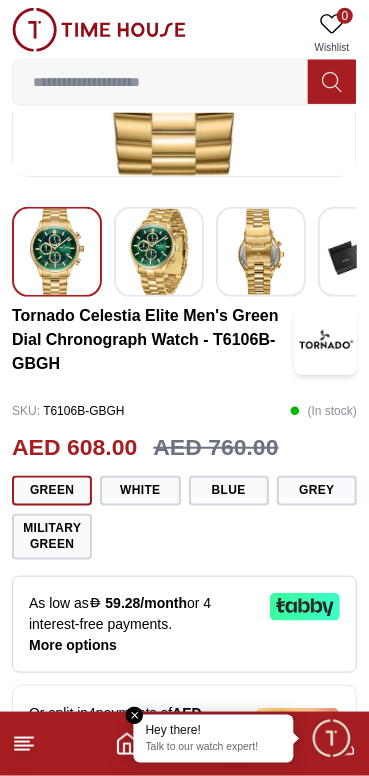 click on "White" at bounding box center (140, 491) 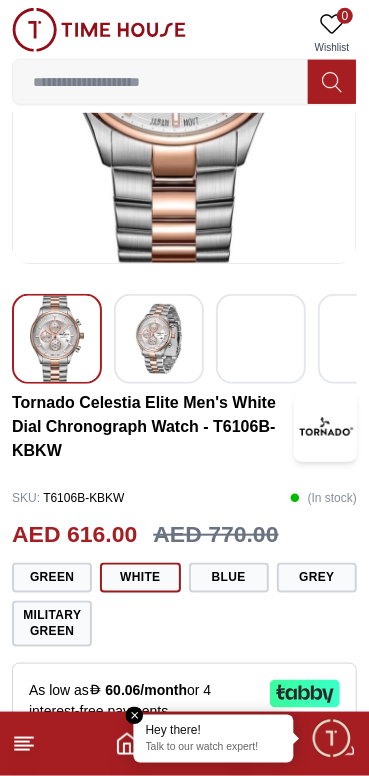 scroll, scrollTop: 304, scrollLeft: 0, axis: vertical 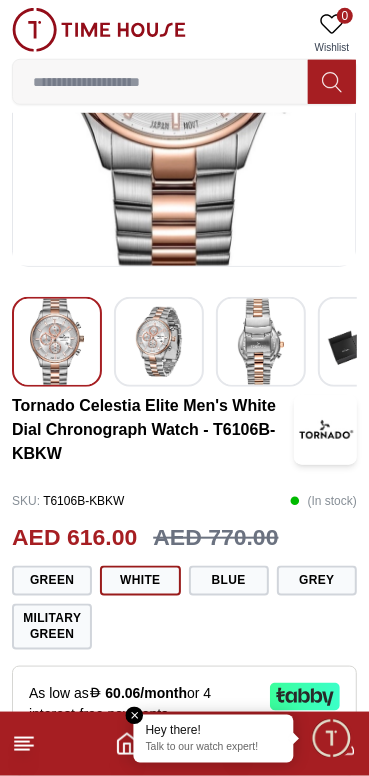 click on "Blue" at bounding box center [229, 581] 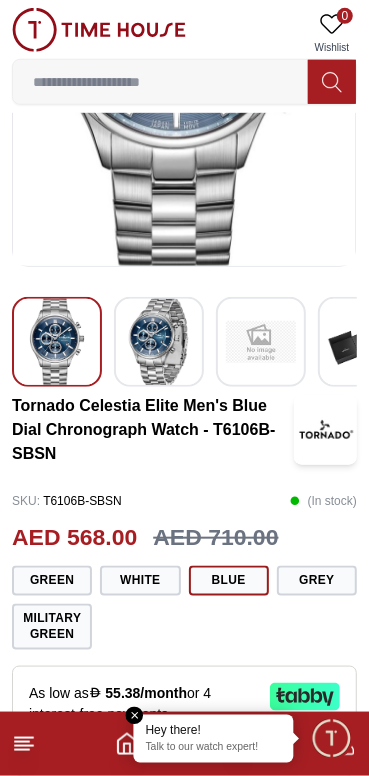 scroll, scrollTop: 307, scrollLeft: 0, axis: vertical 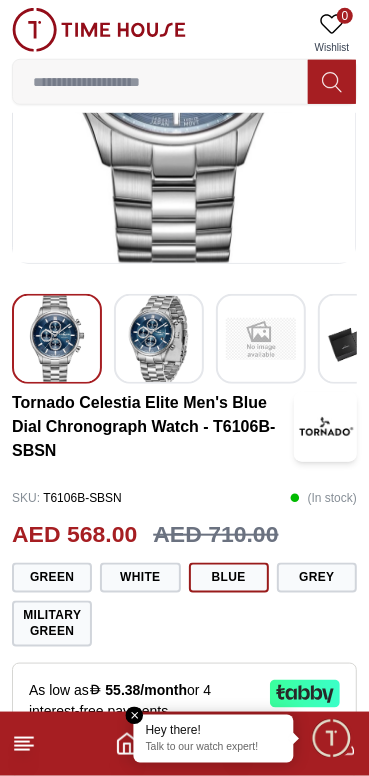 click on "Grey" at bounding box center (317, 578) 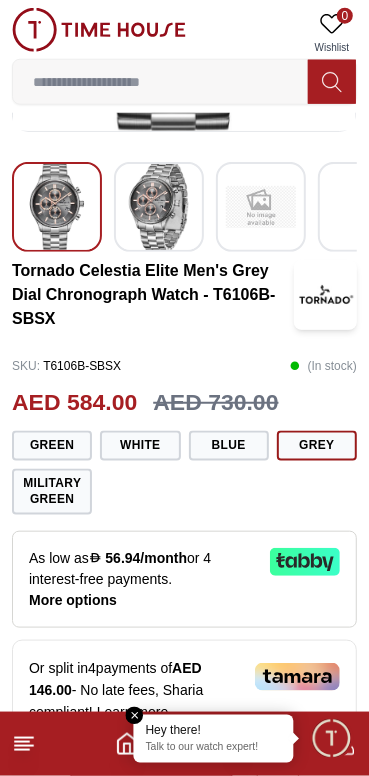scroll, scrollTop: 433, scrollLeft: 0, axis: vertical 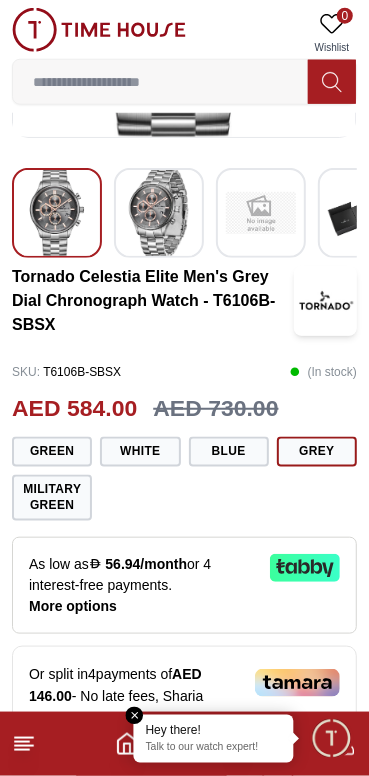 click on "Military Green" at bounding box center [52, 498] 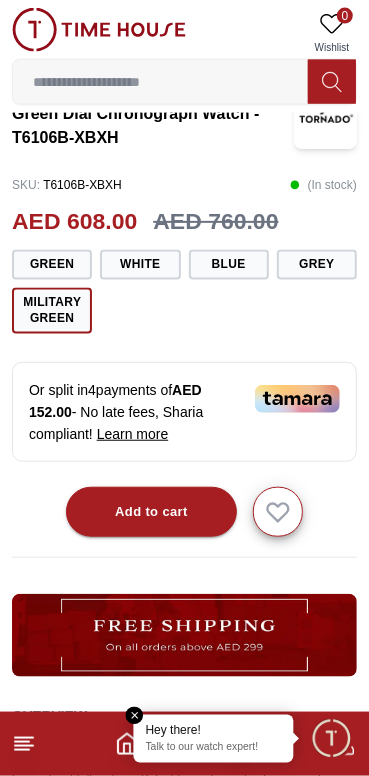 scroll, scrollTop: 613, scrollLeft: 0, axis: vertical 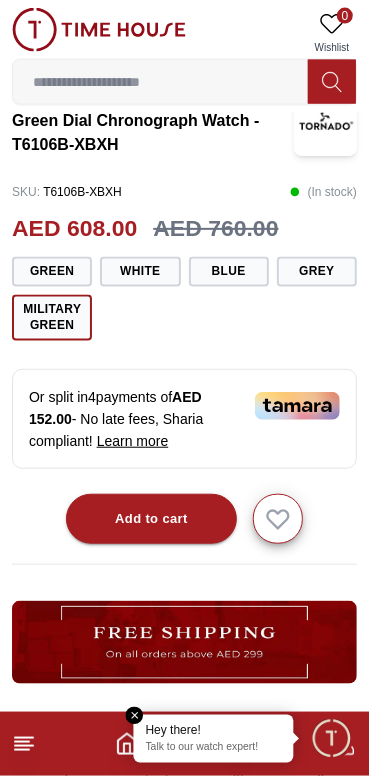 click on "Add to cart" at bounding box center (151, 519) 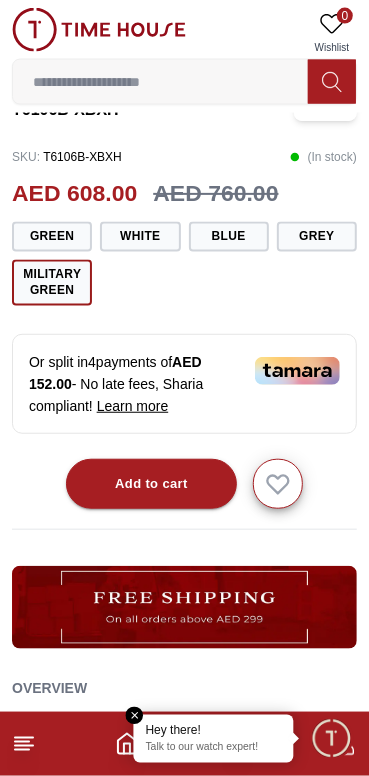 scroll, scrollTop: 707, scrollLeft: 0, axis: vertical 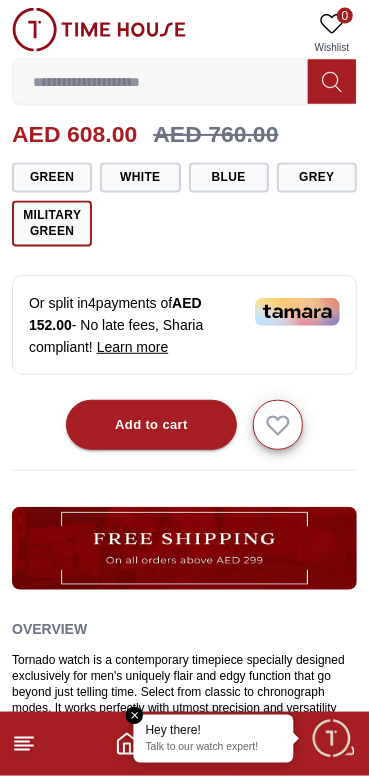click 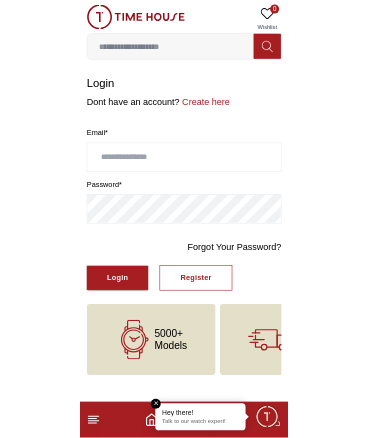 scroll, scrollTop: 0, scrollLeft: 0, axis: both 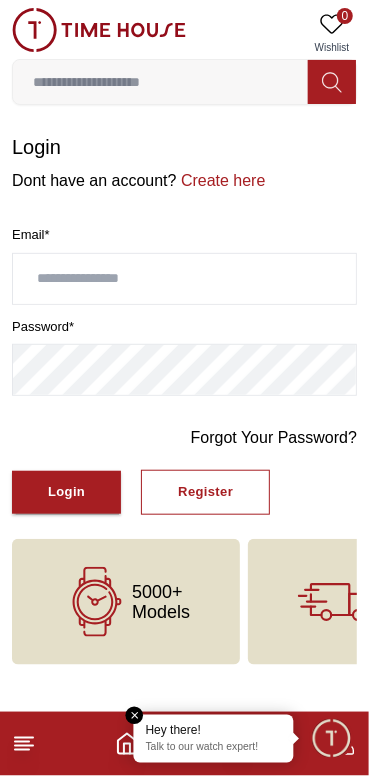 click on "Register" at bounding box center (205, 492) 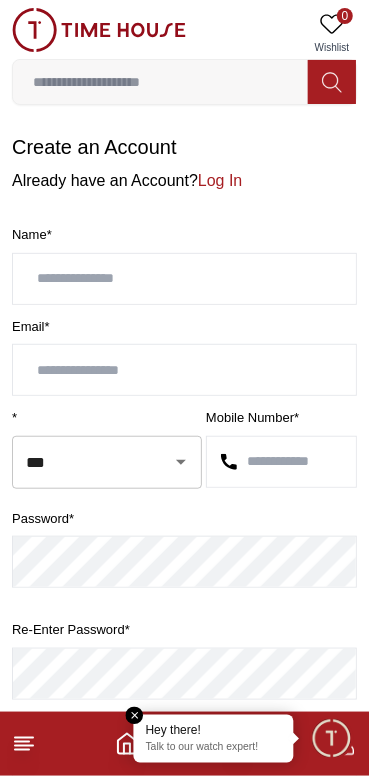 click at bounding box center [184, 279] 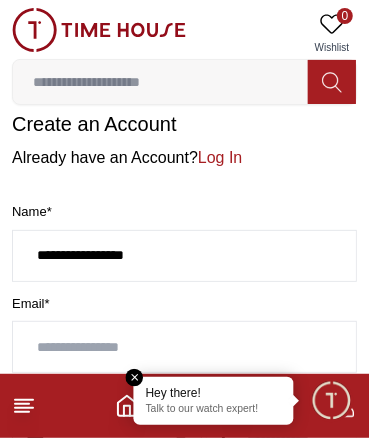 scroll, scrollTop: 68, scrollLeft: 0, axis: vertical 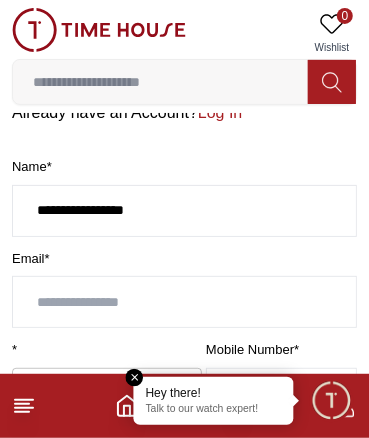 type on "**********" 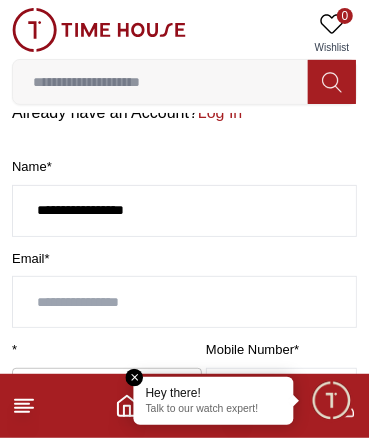 click at bounding box center [184, 302] 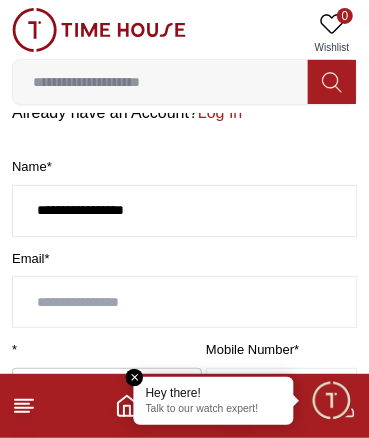 type on "*" 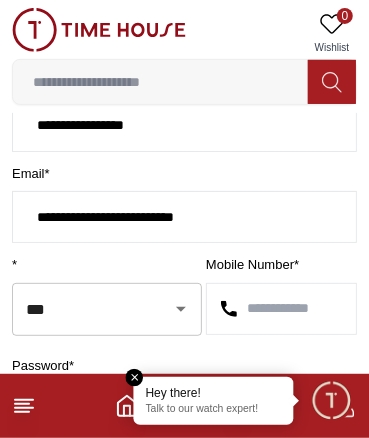 scroll, scrollTop: 153, scrollLeft: 0, axis: vertical 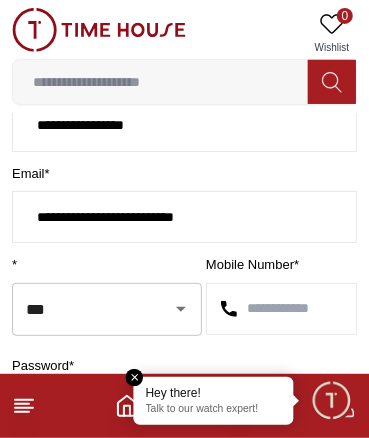 type on "**********" 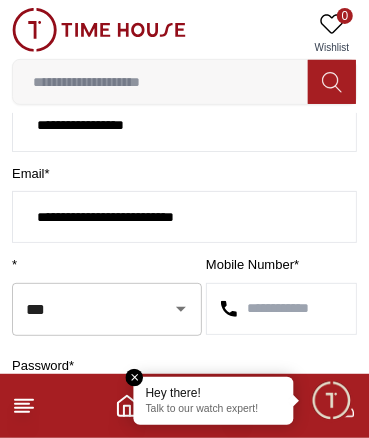 click on "***" at bounding box center (79, 309) 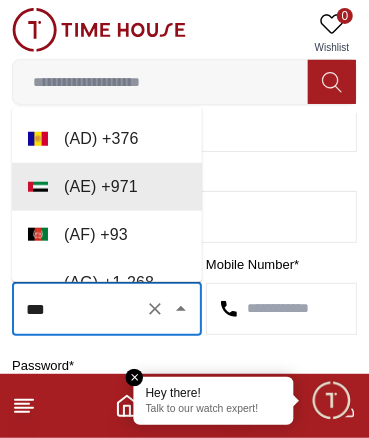 click on "[PHONE]" at bounding box center [184, 305] 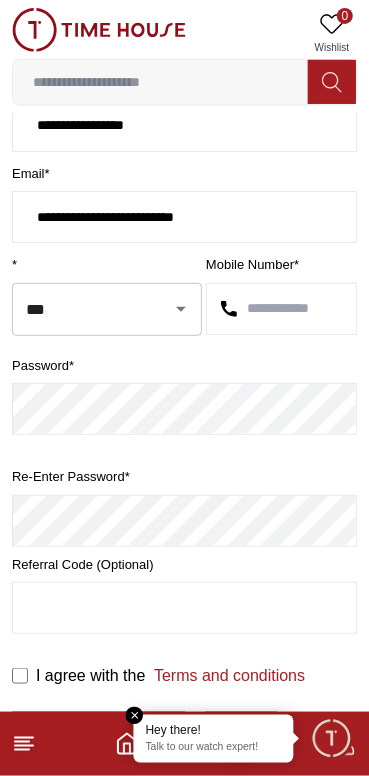 click 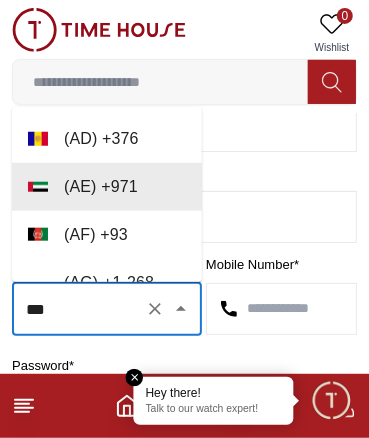 click on "***" at bounding box center (79, 309) 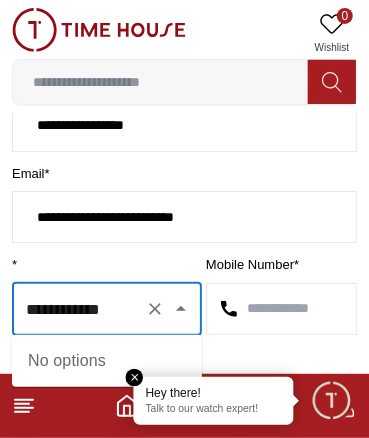 scroll, scrollTop: 0, scrollLeft: 5, axis: horizontal 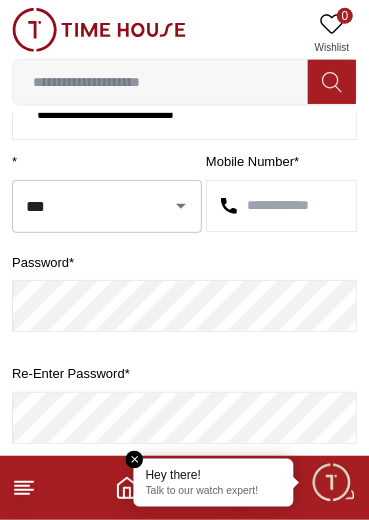 click on "***" at bounding box center (79, 206) 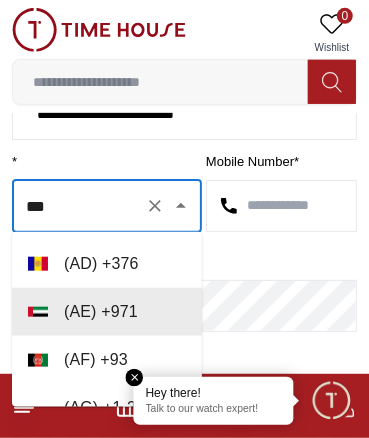 click on "( AE ) + [PHONE]" at bounding box center (107, 312) 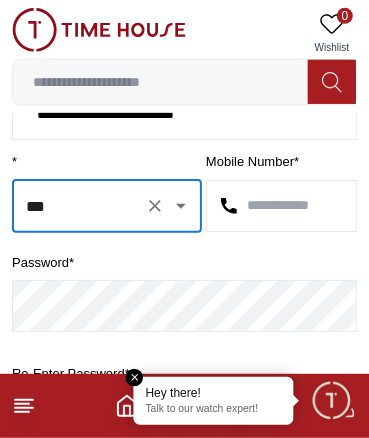click on "***" at bounding box center [79, 206] 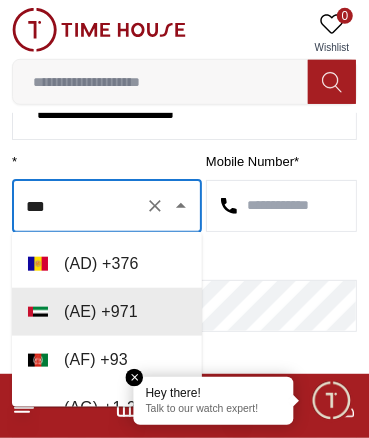 click on "***" at bounding box center (79, 206) 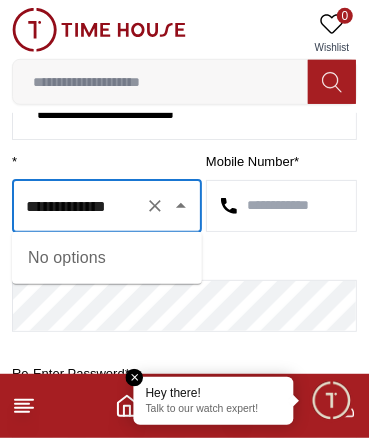 scroll, scrollTop: 0, scrollLeft: 9, axis: horizontal 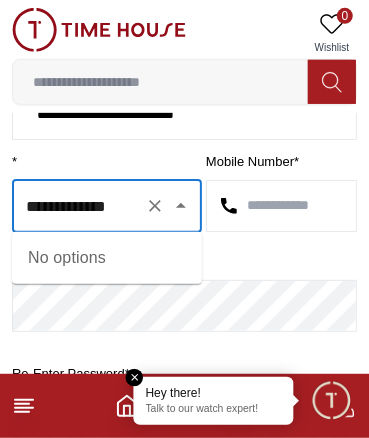 type on "***" 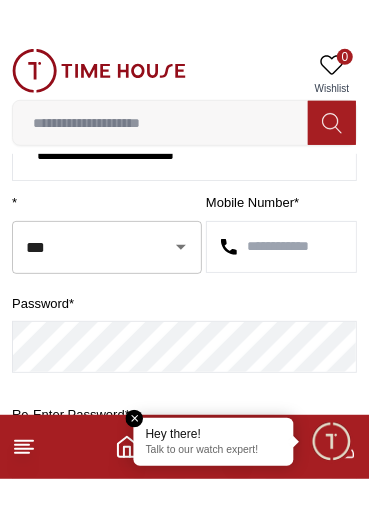 scroll, scrollTop: 0, scrollLeft: 0, axis: both 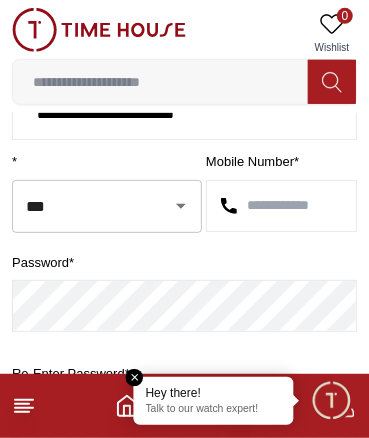 click on "password   *" at bounding box center [184, 263] 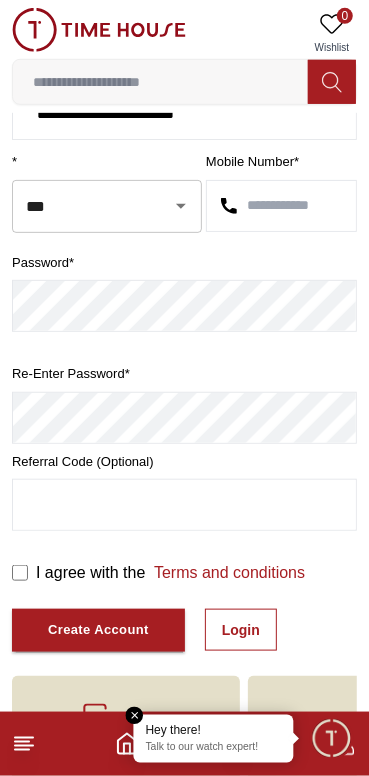 click at bounding box center [281, 206] 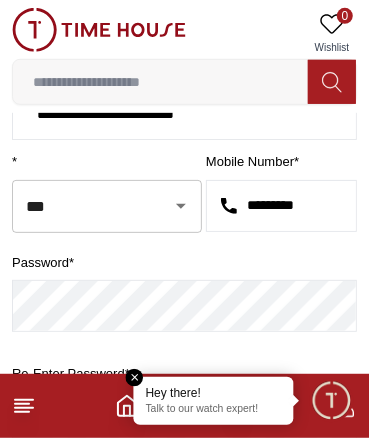 type on "*********" 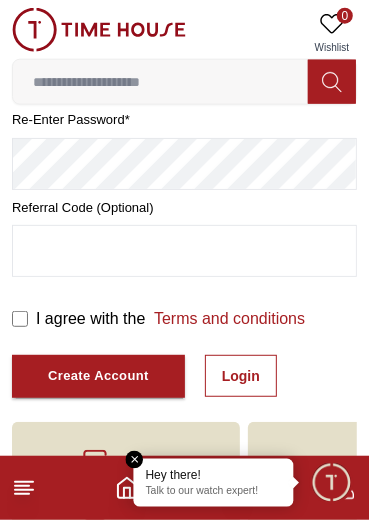scroll, scrollTop: 512, scrollLeft: 0, axis: vertical 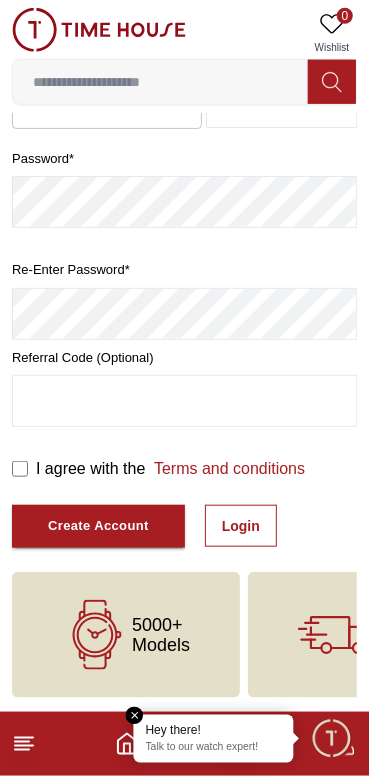 click on "Login" at bounding box center [241, 526] 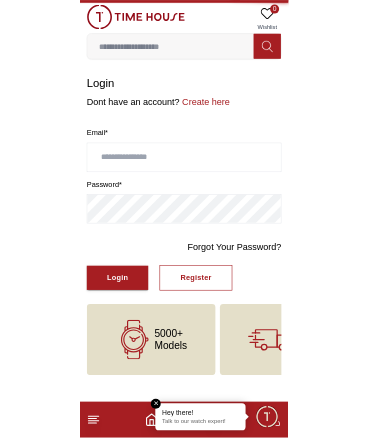 scroll, scrollTop: 0, scrollLeft: 0, axis: both 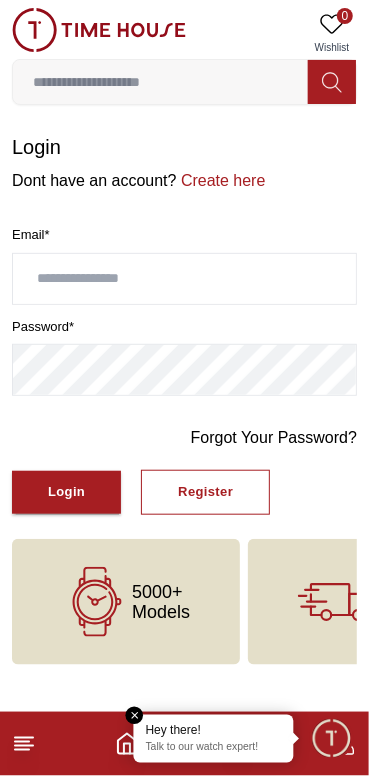 click at bounding box center [184, 279] 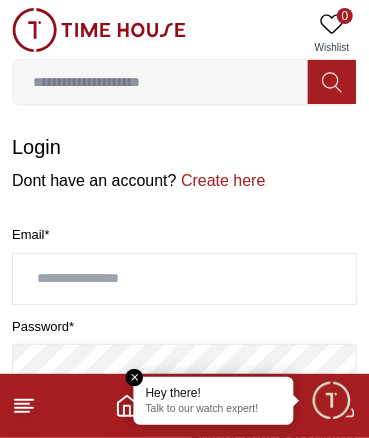 type on "**********" 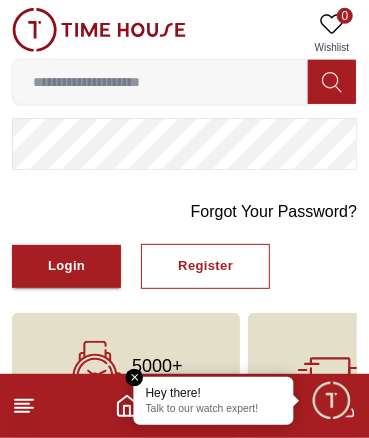 scroll, scrollTop: 293, scrollLeft: 0, axis: vertical 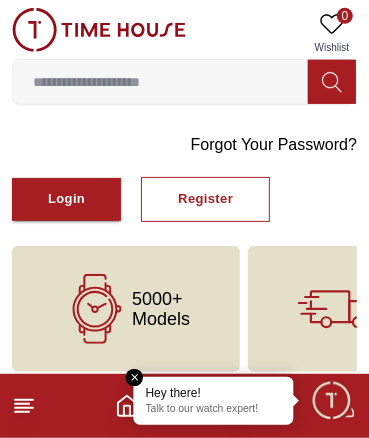 click on "Login" at bounding box center [66, 199] 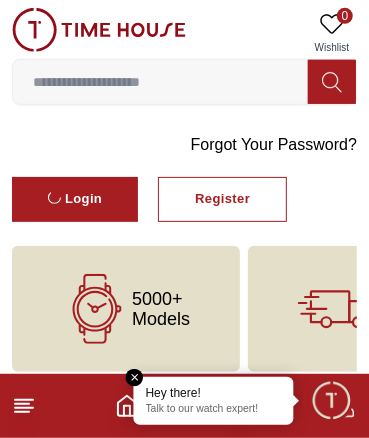 scroll, scrollTop: 0, scrollLeft: 0, axis: both 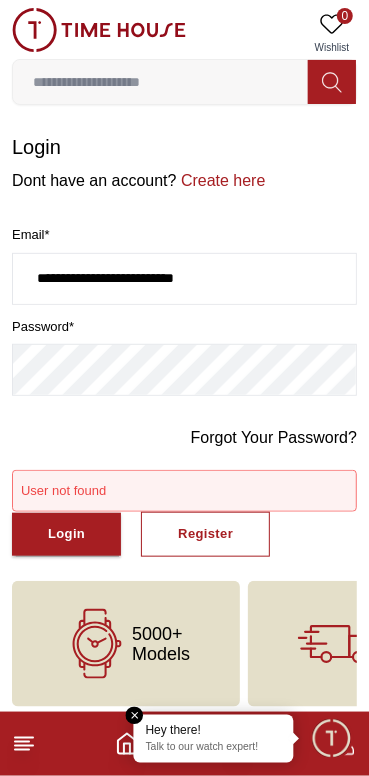 click on "Login" at bounding box center [66, 534] 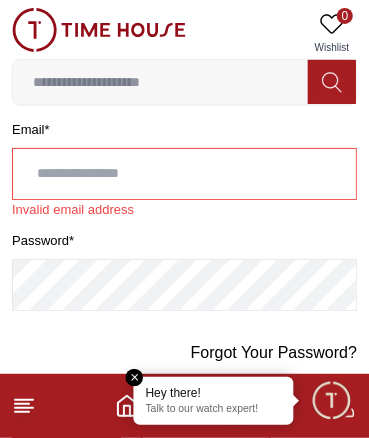 scroll, scrollTop: 107, scrollLeft: 0, axis: vertical 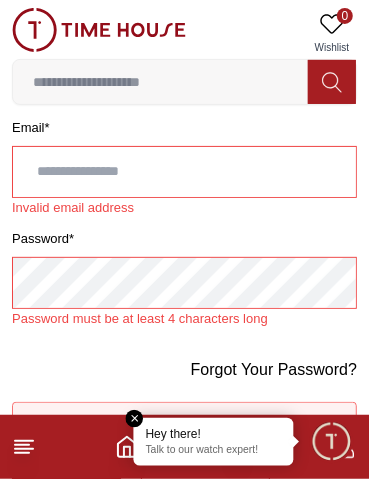 click at bounding box center (184, 172) 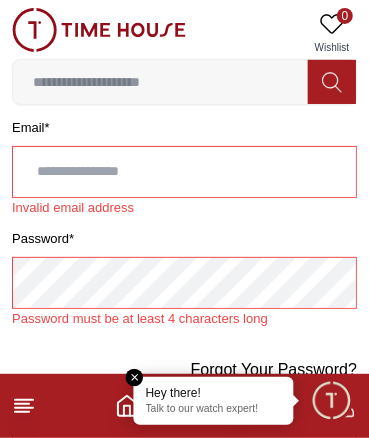 type on "**********" 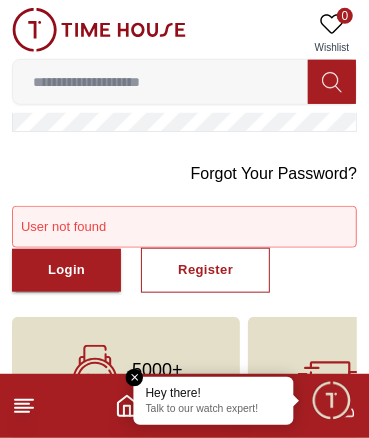 click on "Register" at bounding box center [205, 270] 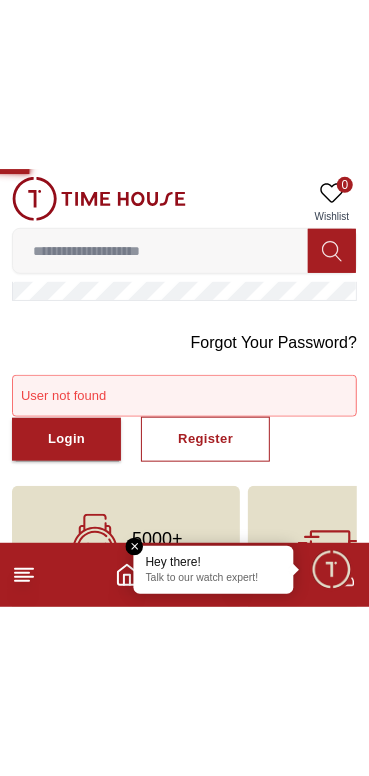 scroll, scrollTop: 9, scrollLeft: 0, axis: vertical 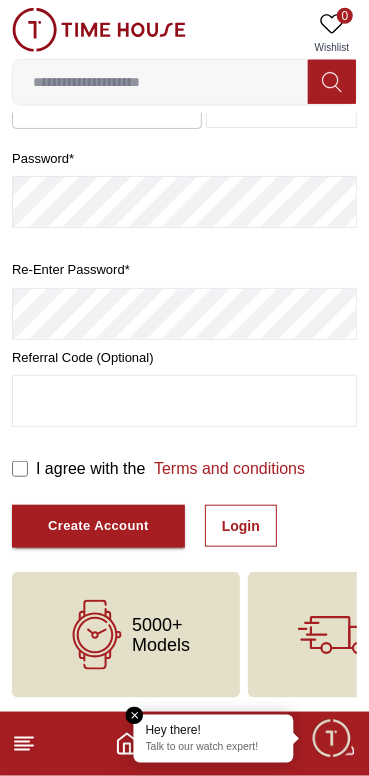 click on "100% Genuine products with International Warranty Shop From [COUNTRY] | العربية | Currency | 0 Wishlist [FIRST] [LAST] coral orient astro fastrack carlton emporio armani 4711 origina roberto cavalli by franck muller automatic accessories promaster promaster marine tornado men's blue dial tornado spectra men's analog tornado men's black sunburst tornado lumina analog men's tornado xenith men's analog tornado lumina date just police reactor men's chronograph fastrack m032bu1 navigator full Trending Searches 1200 Police Casio Women Lee cooper Beverly hills Watch 2100 Seiko Beverly Top Brands CITIZEN Quantum Carlton Astro Help Our Stores My Account 0 Wishlist 1 My Bag Create an Account Already have an Account? Log In Name * Email * [PHONE] password * Re-enter Password * Referral Code (Optional) I agree with the Terms and conditions Create Account Login 5000+ Models Free Shipping & Easy Return Card & COD Payments Gift Wrapping ONLINE SHOPPING Men Women Kids 1" at bounding box center [184, 169] 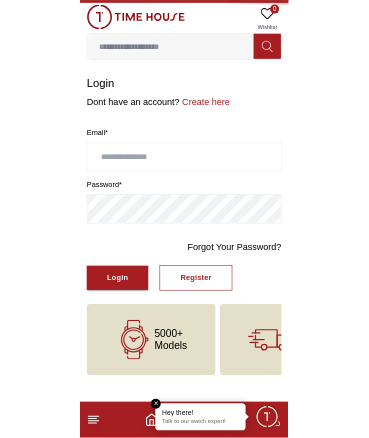 scroll, scrollTop: 0, scrollLeft: 0, axis: both 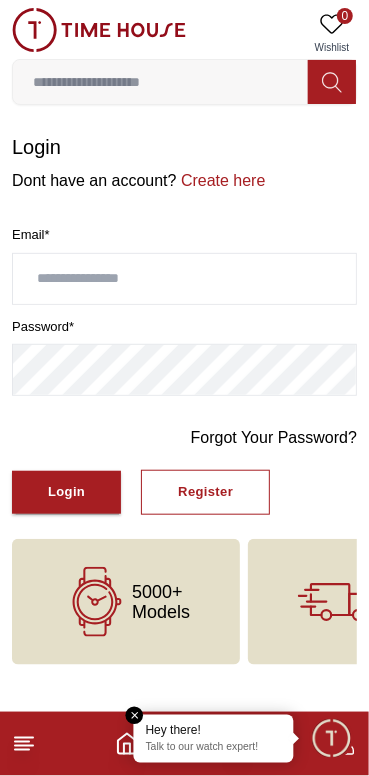 click at bounding box center [184, 279] 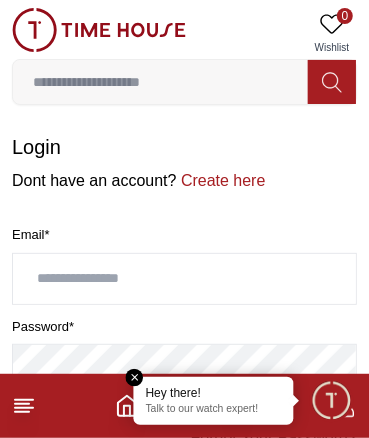type on "**********" 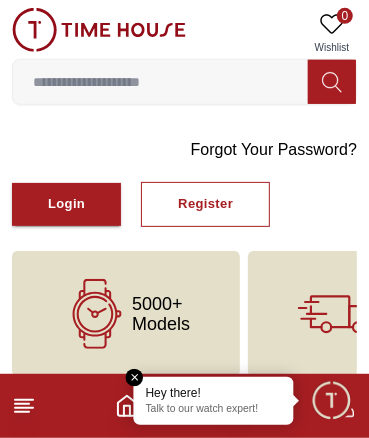 scroll, scrollTop: 288, scrollLeft: 0, axis: vertical 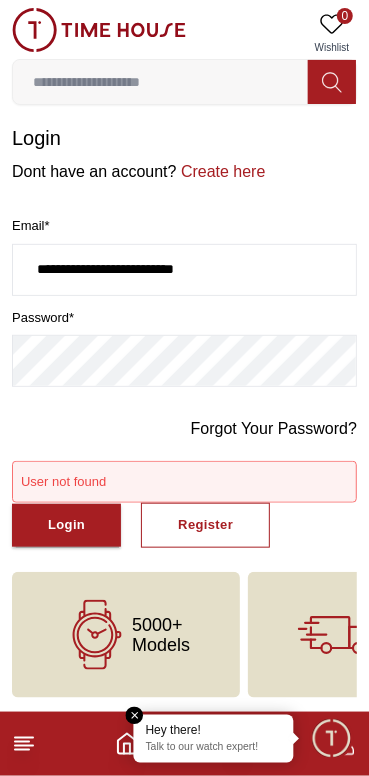 click on "Login" at bounding box center [66, 525] 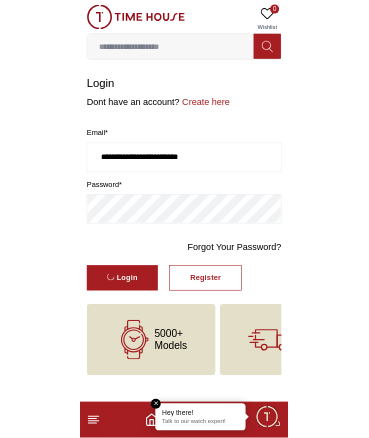 scroll, scrollTop: 0, scrollLeft: 0, axis: both 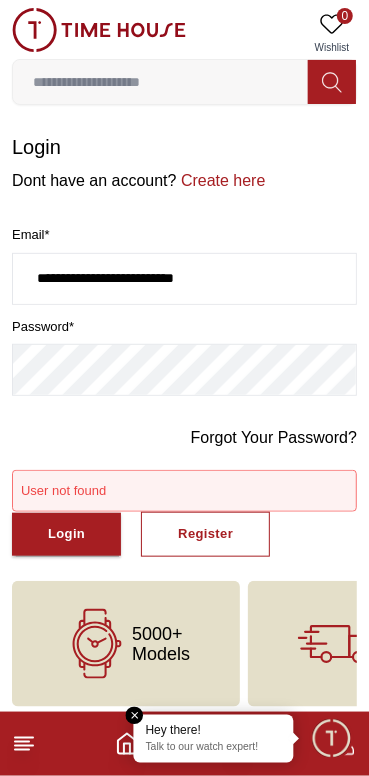 click on "Register" at bounding box center [205, 534] 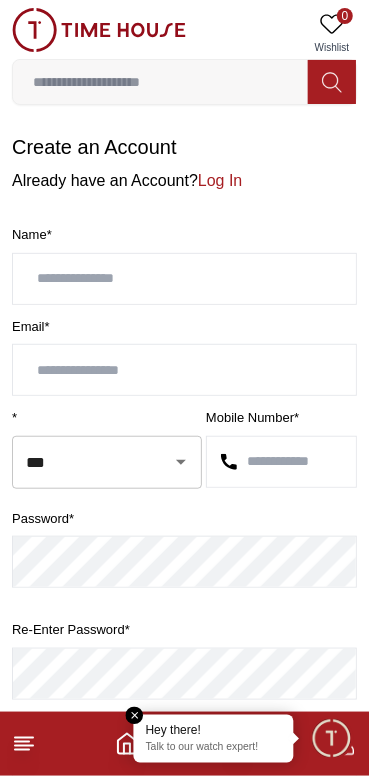 click at bounding box center (184, 279) 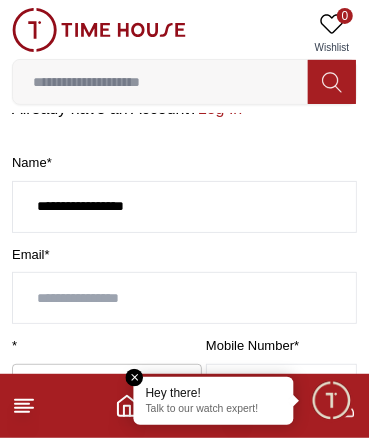 scroll, scrollTop: 73, scrollLeft: 0, axis: vertical 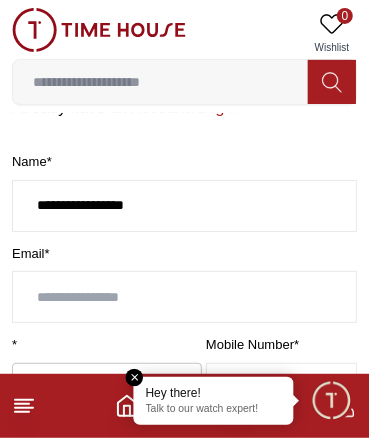 type on "**********" 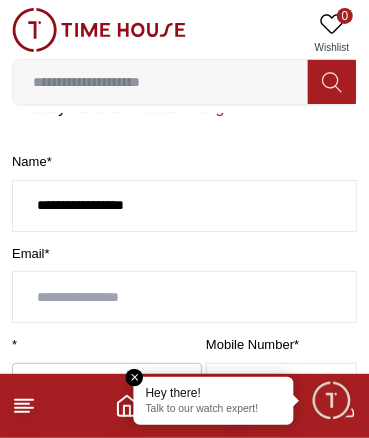 click at bounding box center [184, 297] 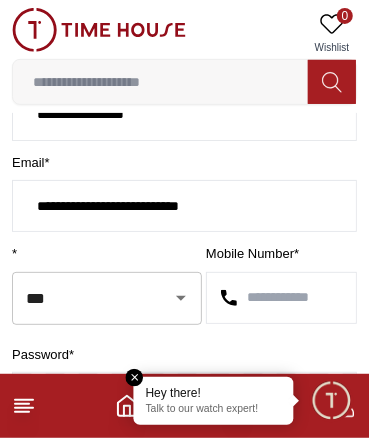 scroll, scrollTop: 165, scrollLeft: 0, axis: vertical 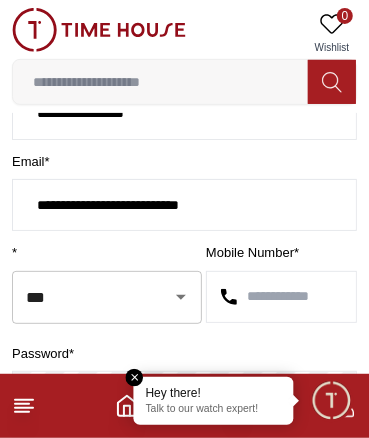 type on "**********" 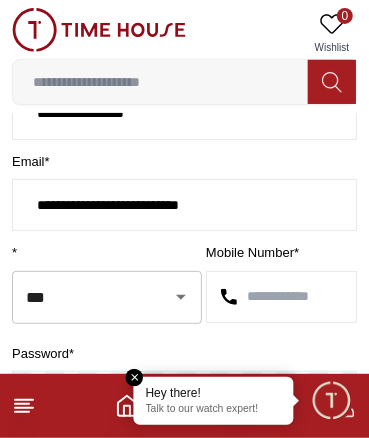 click at bounding box center [281, 297] 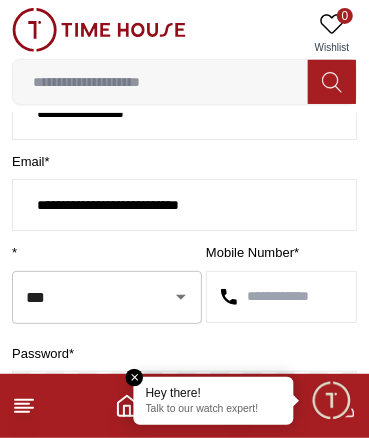 click at bounding box center (281, 297) 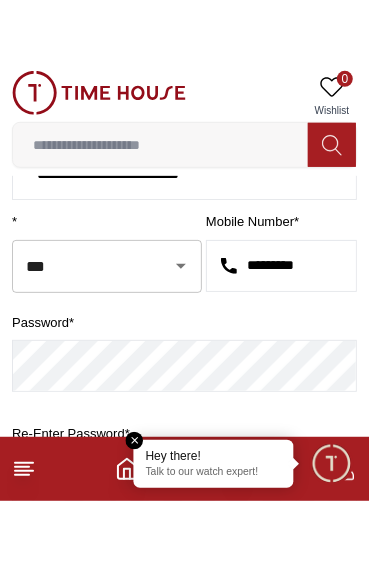 scroll, scrollTop: 309, scrollLeft: 0, axis: vertical 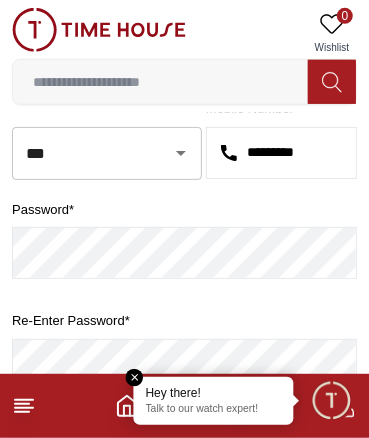 type on "*********" 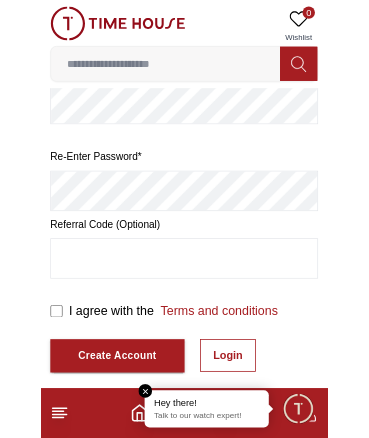 scroll, scrollTop: 429, scrollLeft: 0, axis: vertical 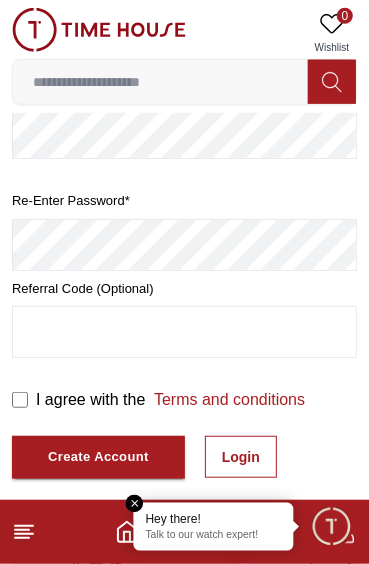 click at bounding box center [184, 332] 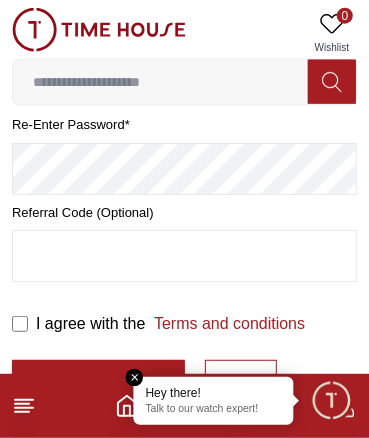 scroll, scrollTop: 505, scrollLeft: 0, axis: vertical 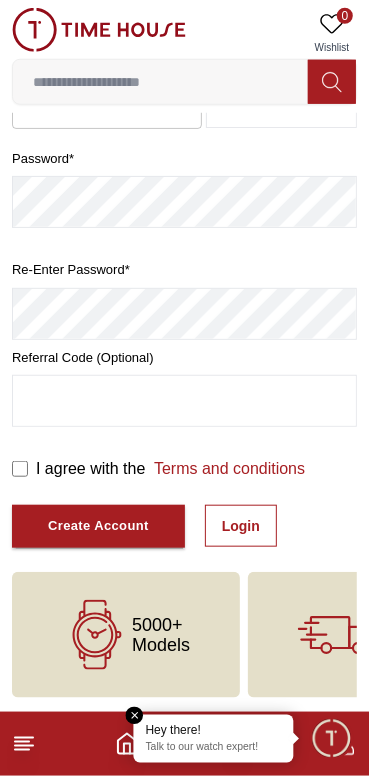 click on "Create Account" at bounding box center [98, 526] 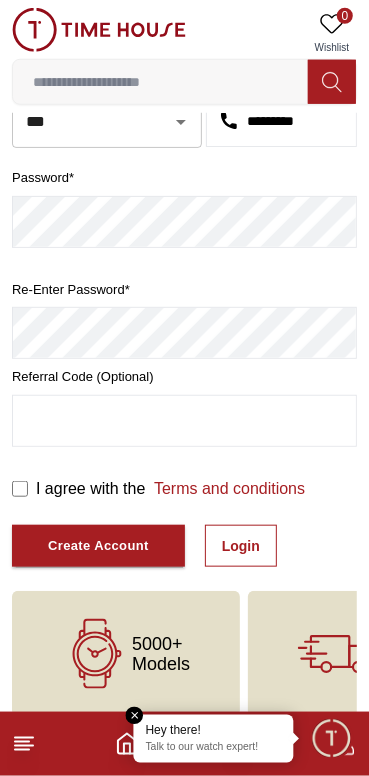 click on "Create Account" at bounding box center [98, 546] 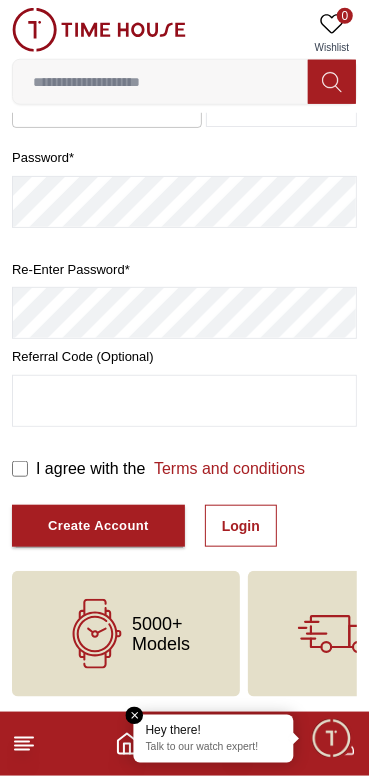click on "Create Account" at bounding box center (98, 526) 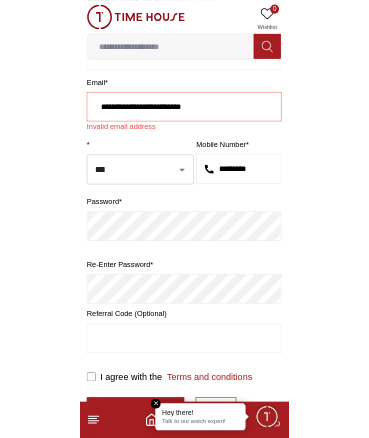 scroll, scrollTop: 0, scrollLeft: 0, axis: both 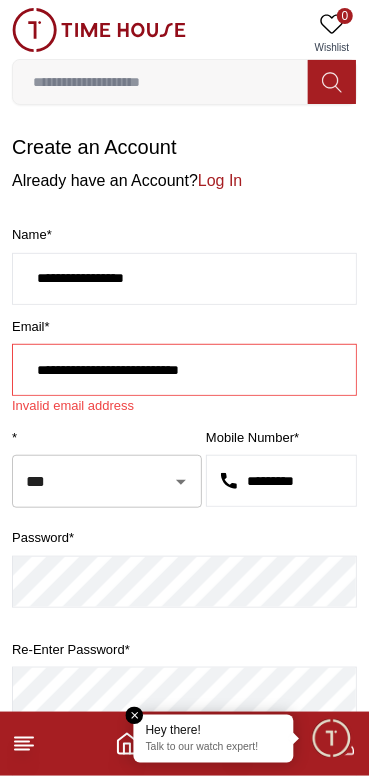click on "**********" at bounding box center [184, 370] 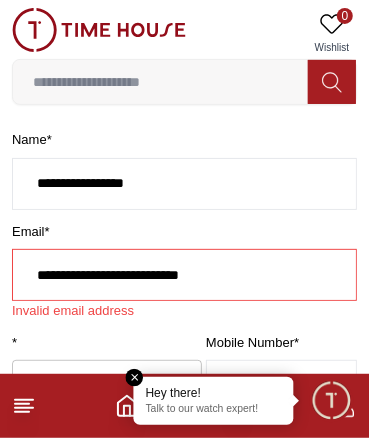 scroll, scrollTop: 97, scrollLeft: 0, axis: vertical 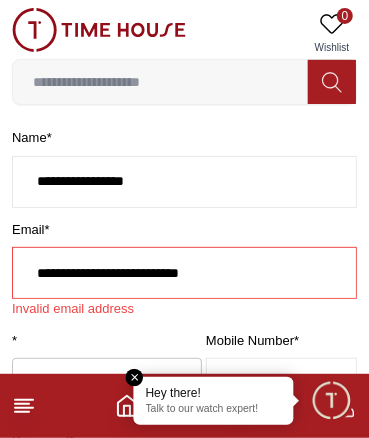 click on "**********" at bounding box center [184, 273] 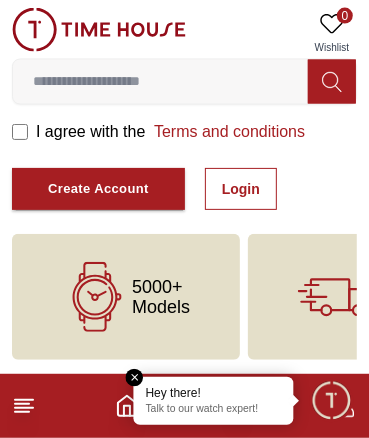 click on "Create Account" at bounding box center (98, 189) 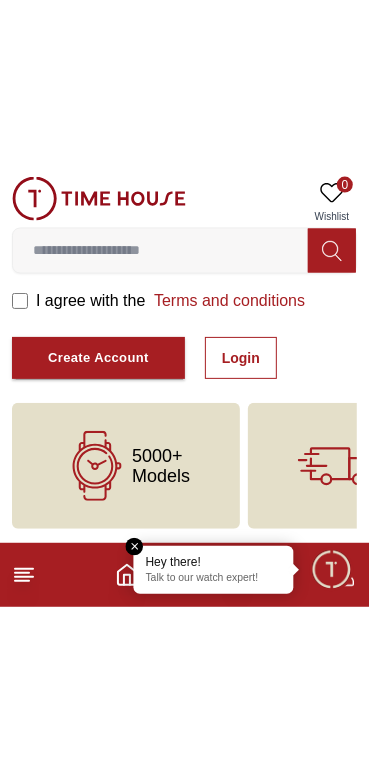 scroll, scrollTop: 380, scrollLeft: 0, axis: vertical 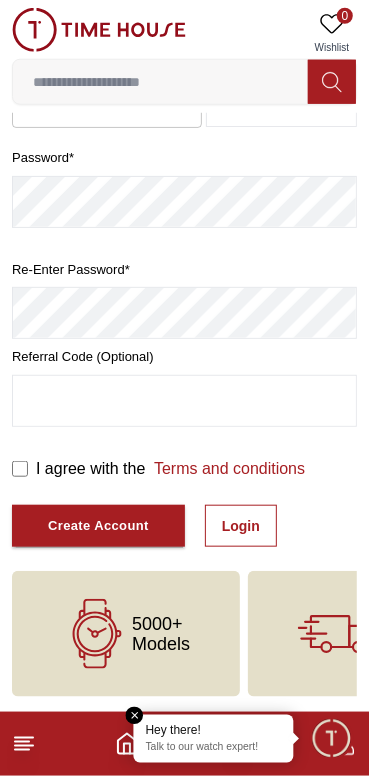 click on "Create Account" at bounding box center (98, 526) 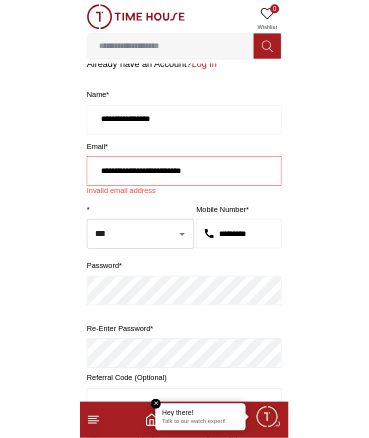 scroll, scrollTop: 0, scrollLeft: 0, axis: both 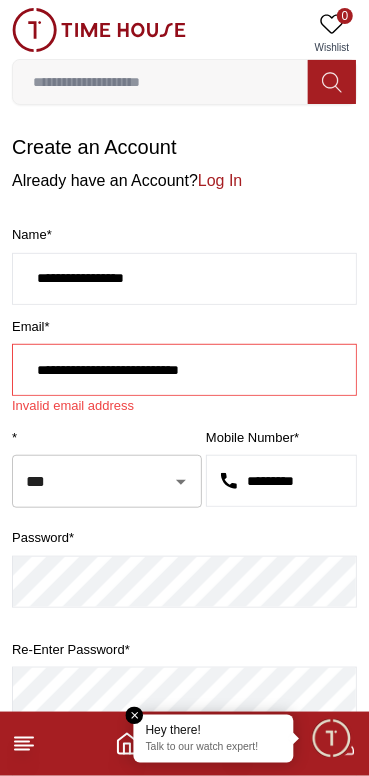 click on "**********" at bounding box center (184, 370) 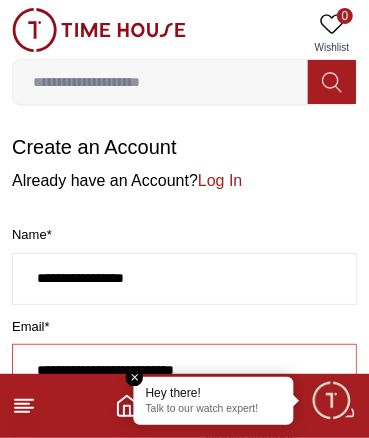 type on "**********" 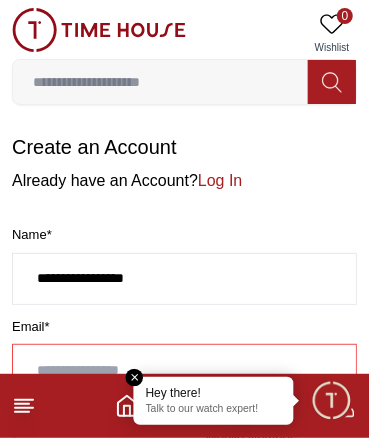 type on "*" 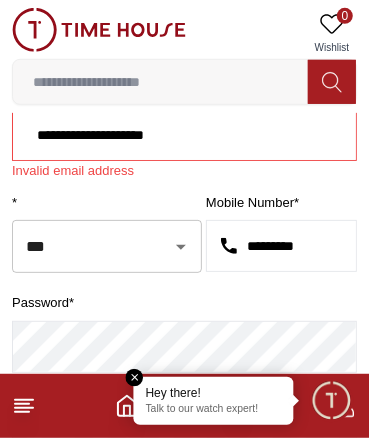 scroll, scrollTop: 717, scrollLeft: 0, axis: vertical 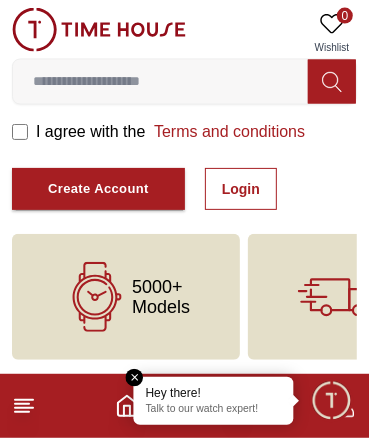 click on "Create Account" at bounding box center [98, 189] 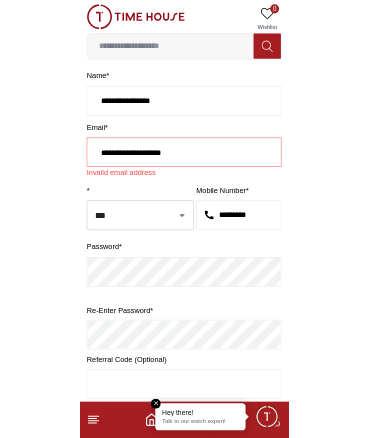 scroll, scrollTop: 100, scrollLeft: 0, axis: vertical 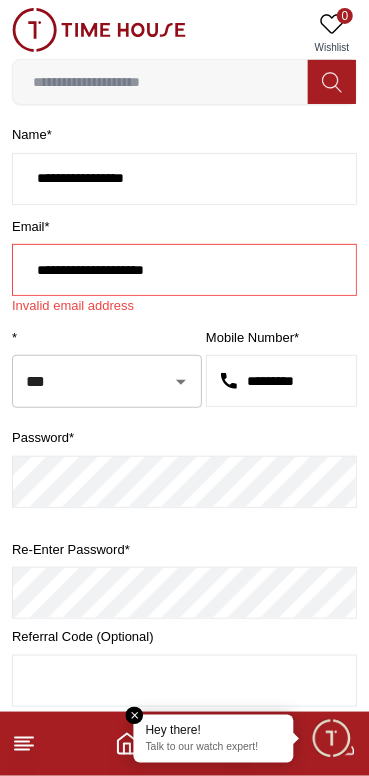 click on "**********" at bounding box center [184, 270] 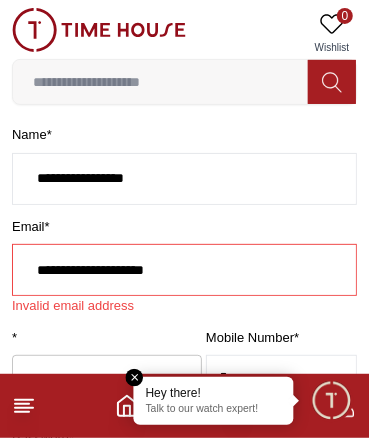 click on "**********" at bounding box center [184, 270] 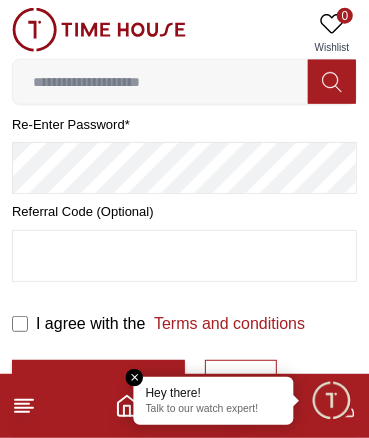 scroll, scrollTop: 560, scrollLeft: 0, axis: vertical 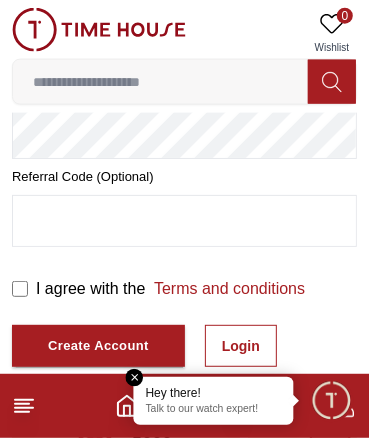 click on "Create Account" at bounding box center (98, 346) 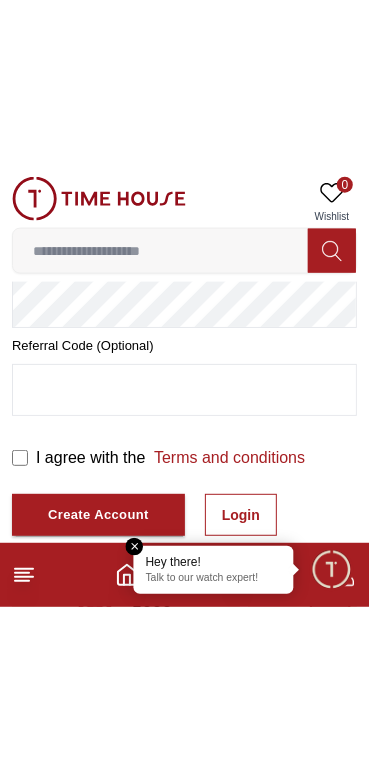 scroll, scrollTop: 380, scrollLeft: 0, axis: vertical 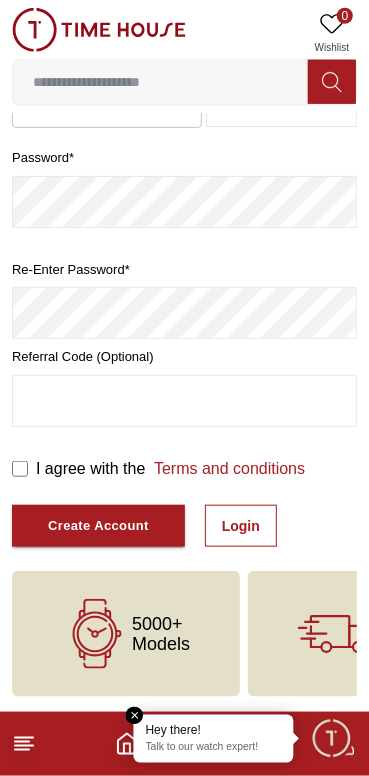 click on "Create Account" at bounding box center (98, 526) 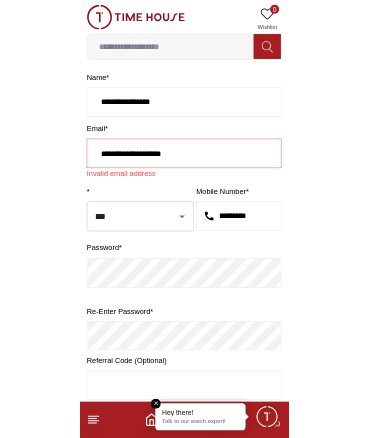 scroll, scrollTop: 0, scrollLeft: 0, axis: both 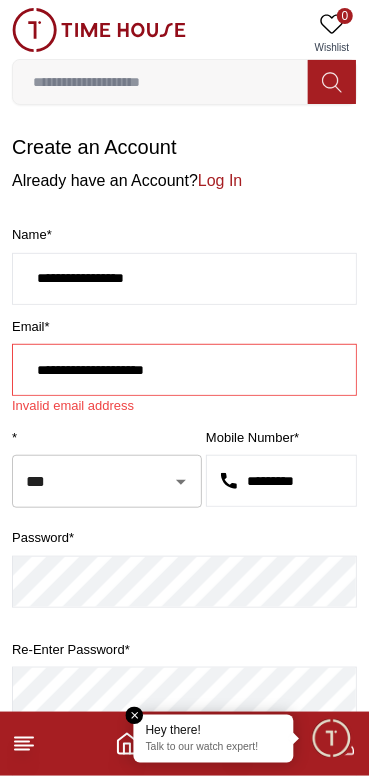 click on "**********" at bounding box center (184, 279) 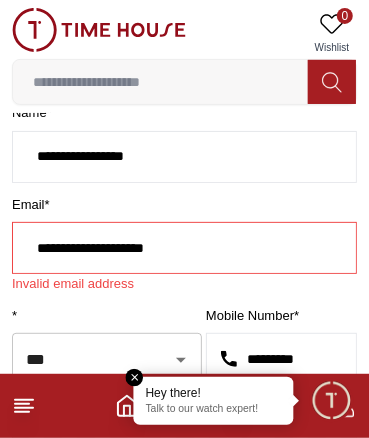 scroll, scrollTop: 124, scrollLeft: 0, axis: vertical 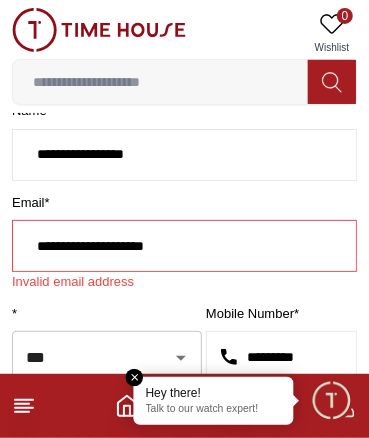 click on "**********" at bounding box center (184, 246) 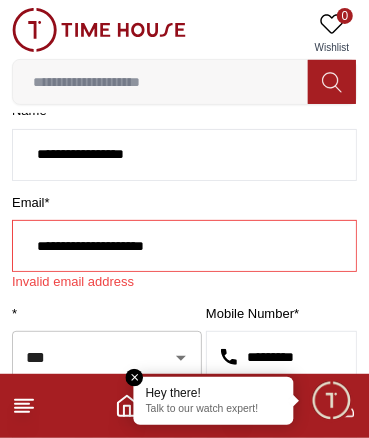 type on "**********" 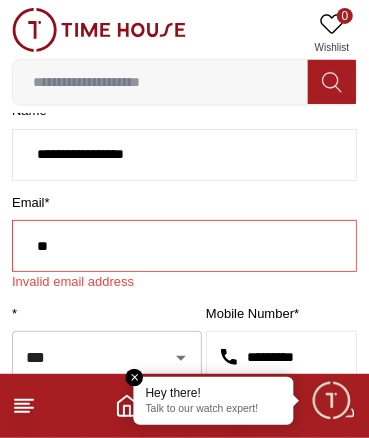 type on "*" 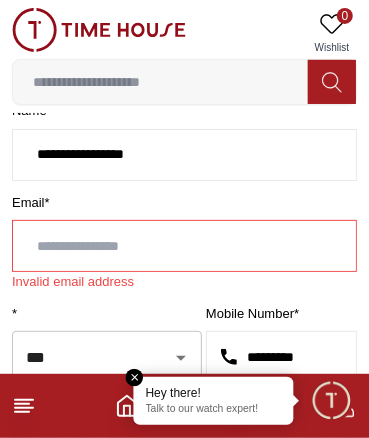 click at bounding box center [184, 246] 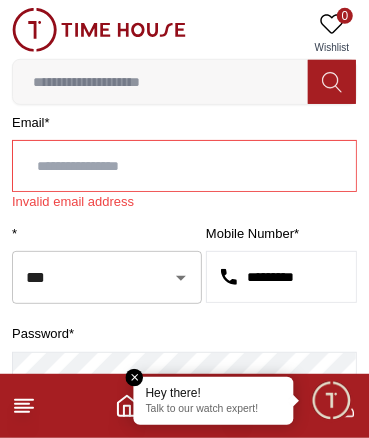 scroll, scrollTop: 206, scrollLeft: 0, axis: vertical 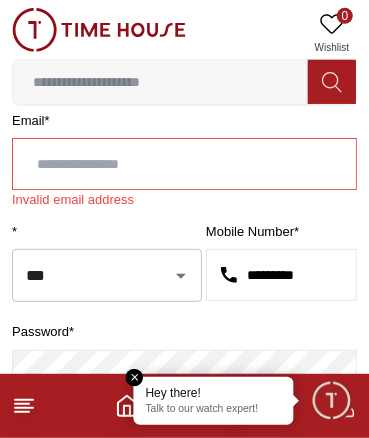 click at bounding box center (184, 164) 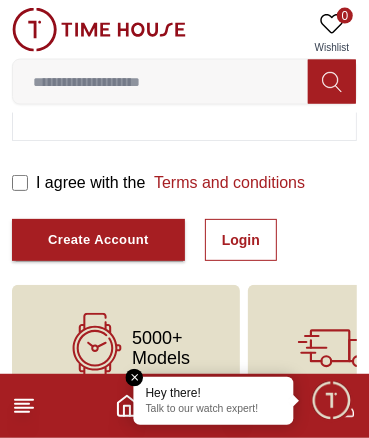 scroll, scrollTop: 717, scrollLeft: 0, axis: vertical 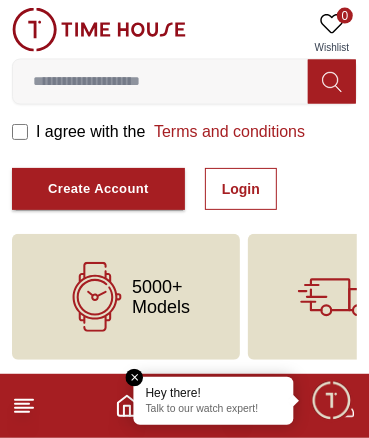 click on "Create Account" at bounding box center [98, 189] 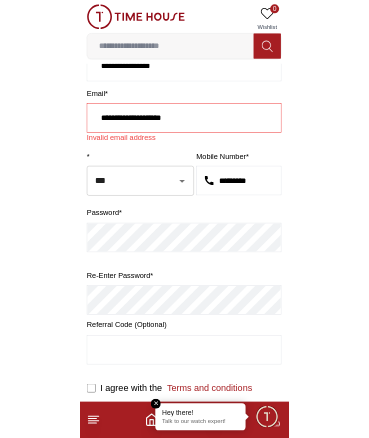 scroll, scrollTop: 107, scrollLeft: 0, axis: vertical 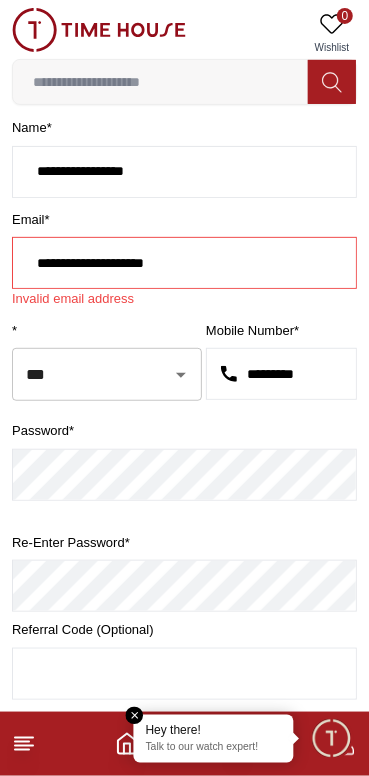 click on "**********" at bounding box center [184, 263] 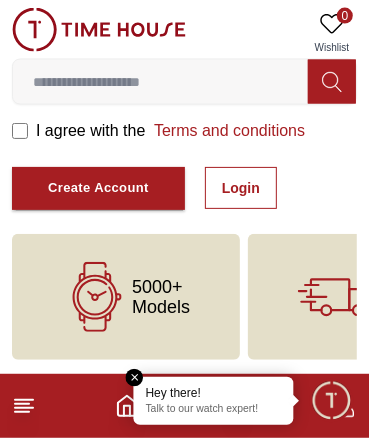 type on "**********" 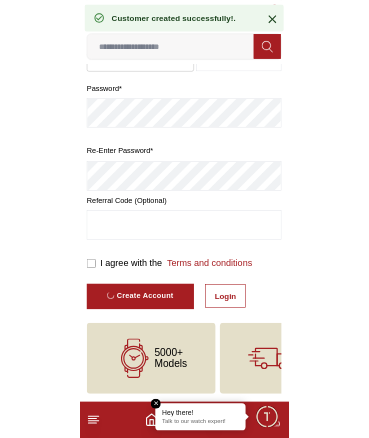 scroll, scrollTop: 98, scrollLeft: 0, axis: vertical 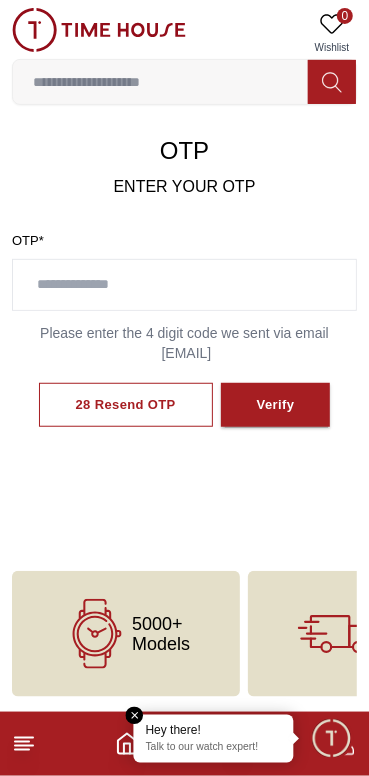 click at bounding box center (184, 285) 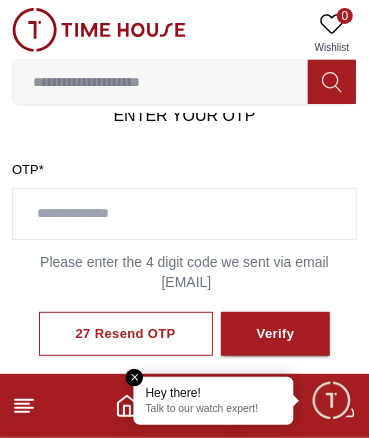scroll, scrollTop: 205, scrollLeft: 0, axis: vertical 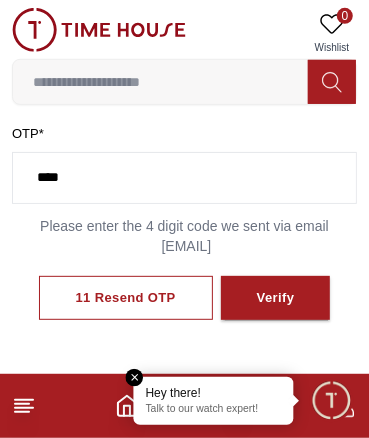 type on "****" 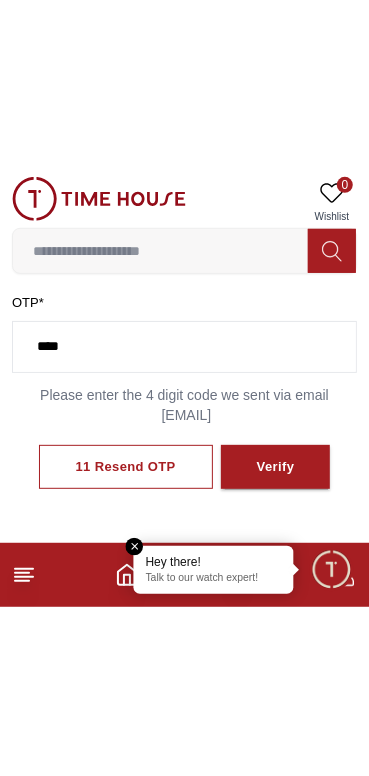 scroll, scrollTop: 98, scrollLeft: 0, axis: vertical 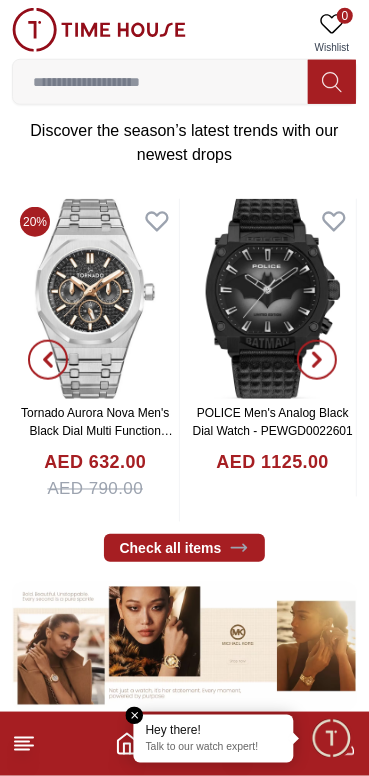 click at bounding box center (160, 82) 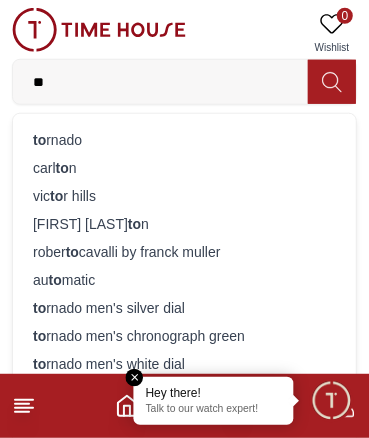 type on "**" 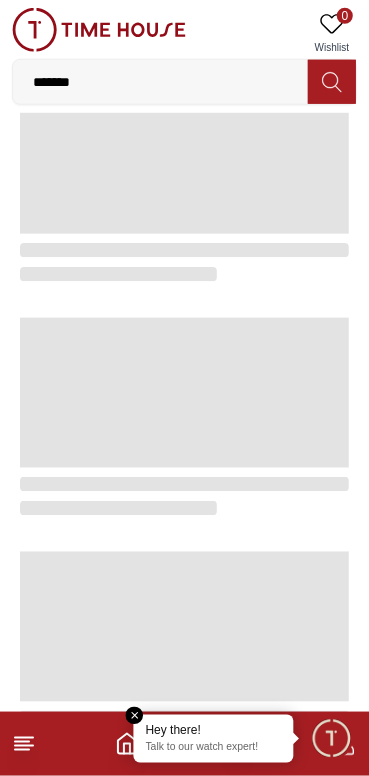 scroll, scrollTop: 0, scrollLeft: 0, axis: both 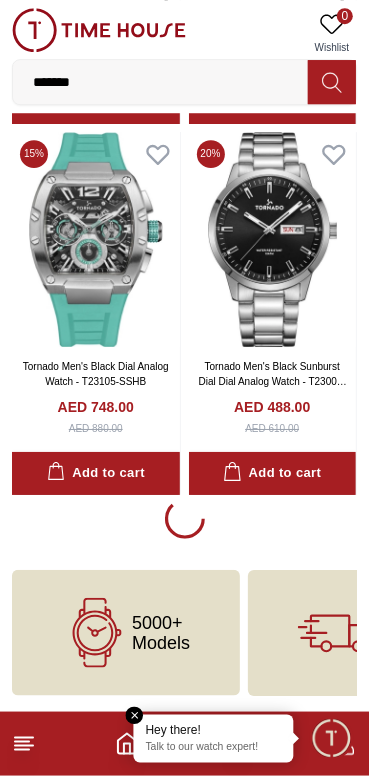 click on "Free Shipping & Easy Return" at bounding box center (374, 633) 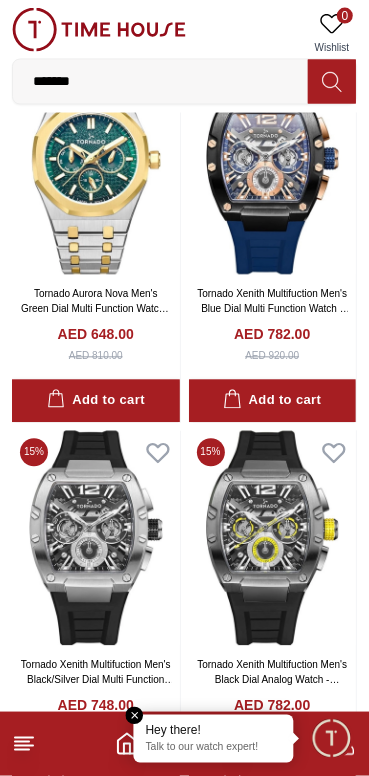 scroll, scrollTop: 18561, scrollLeft: 0, axis: vertical 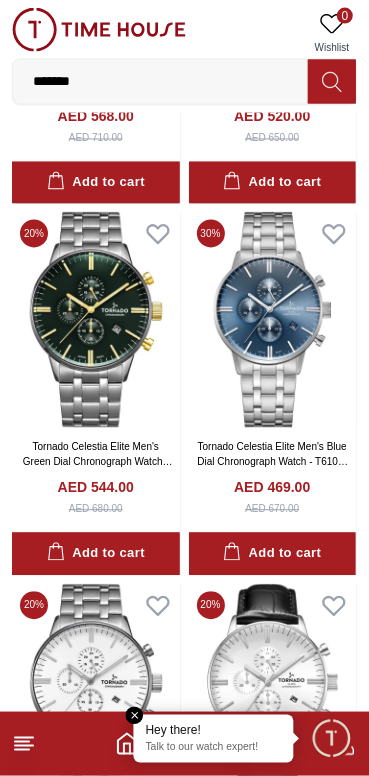 click at bounding box center (96, 319) 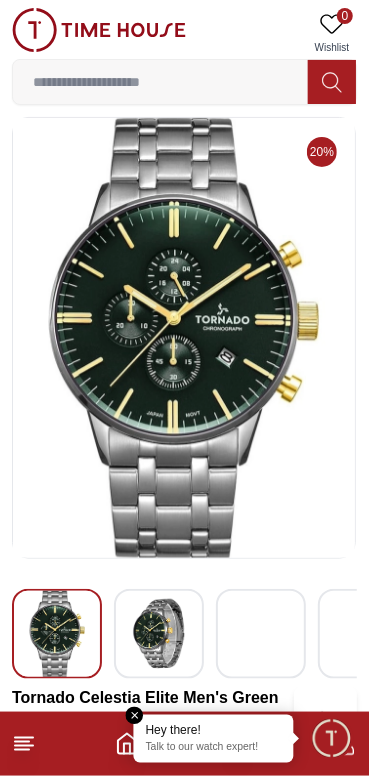 scroll, scrollTop: 0, scrollLeft: 0, axis: both 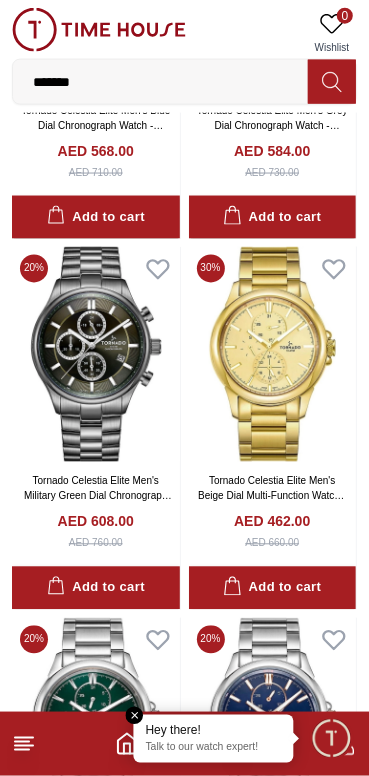 click at bounding box center (96, 354) 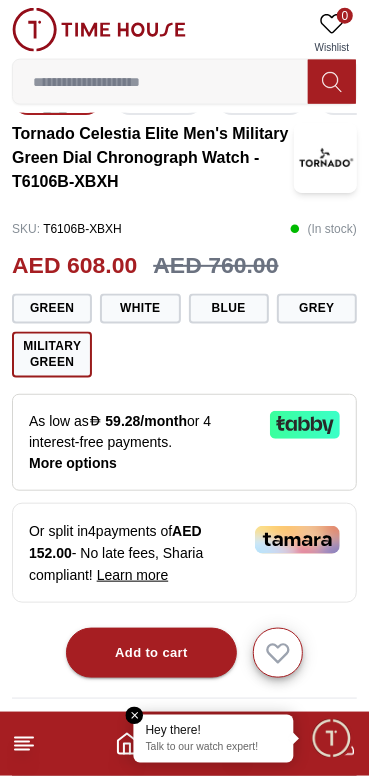 scroll, scrollTop: 589, scrollLeft: 0, axis: vertical 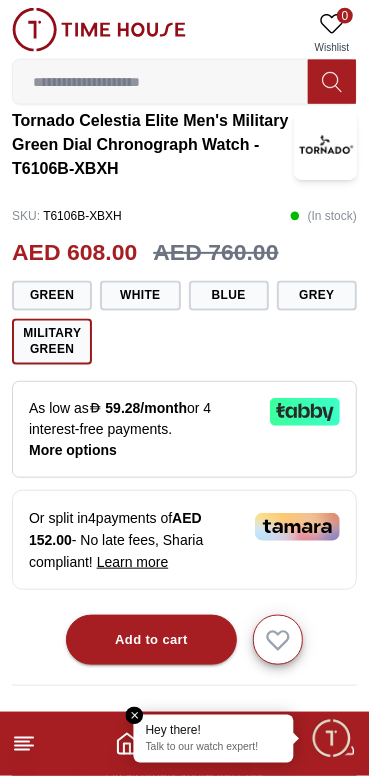 click on "As low as    59.28/month  or 4 interest-free payments .   More options" at bounding box center (141, 429) 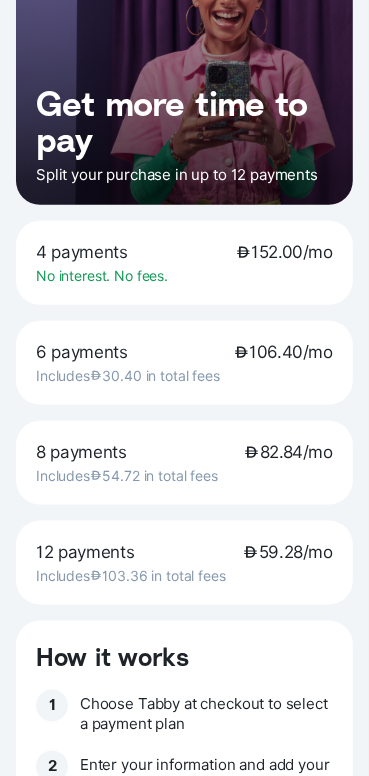 scroll, scrollTop: 0, scrollLeft: 0, axis: both 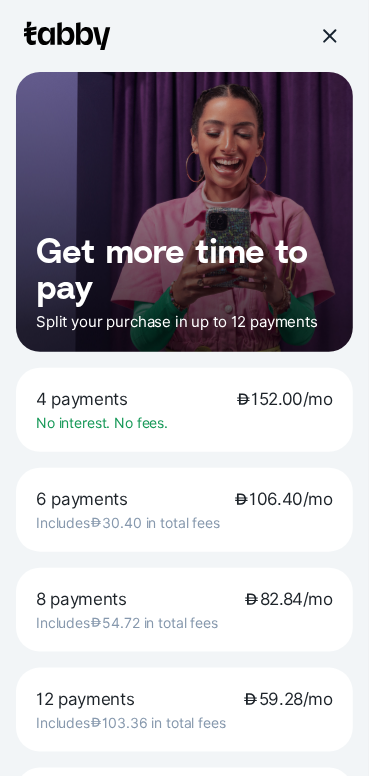 click at bounding box center [329, 36] 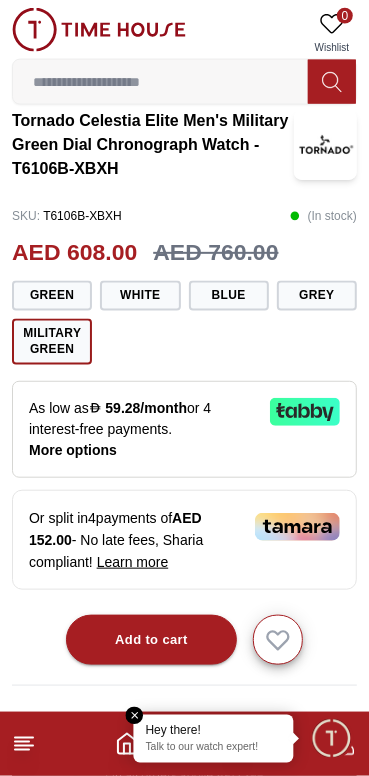 click 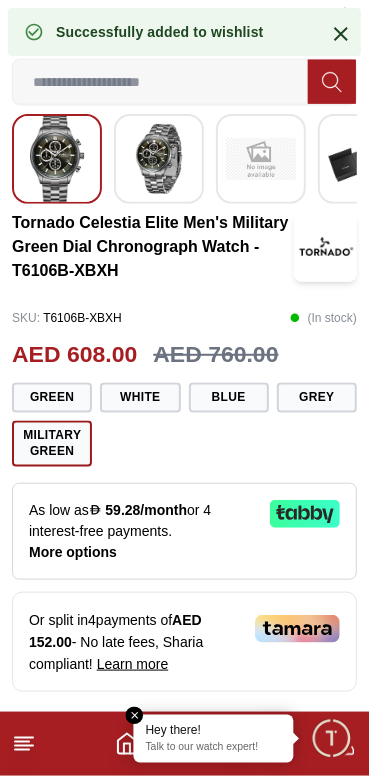 scroll, scrollTop: 481, scrollLeft: 0, axis: vertical 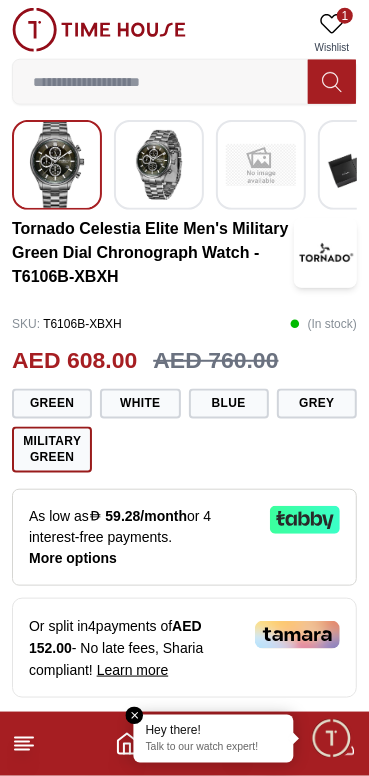 click 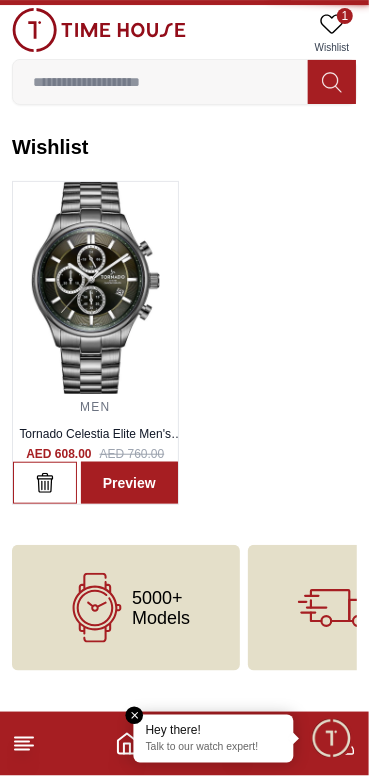 scroll, scrollTop: 0, scrollLeft: 0, axis: both 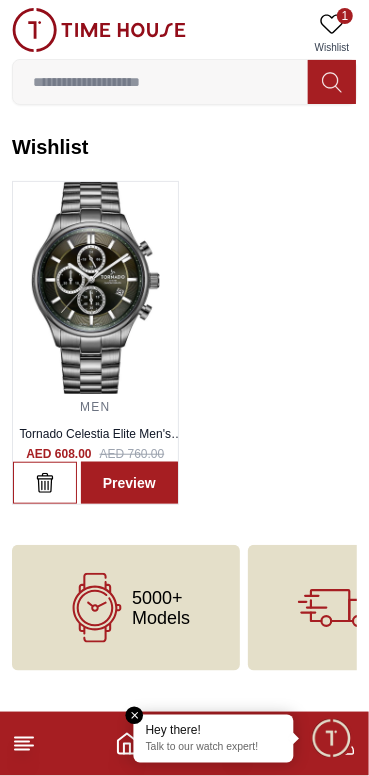 click at bounding box center [95, 288] 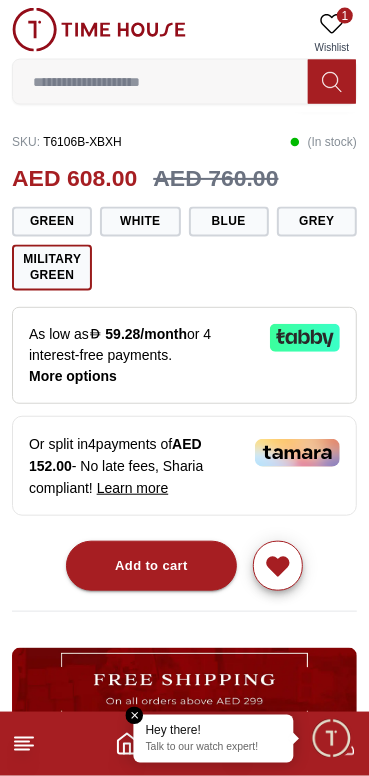 scroll, scrollTop: 666, scrollLeft: 0, axis: vertical 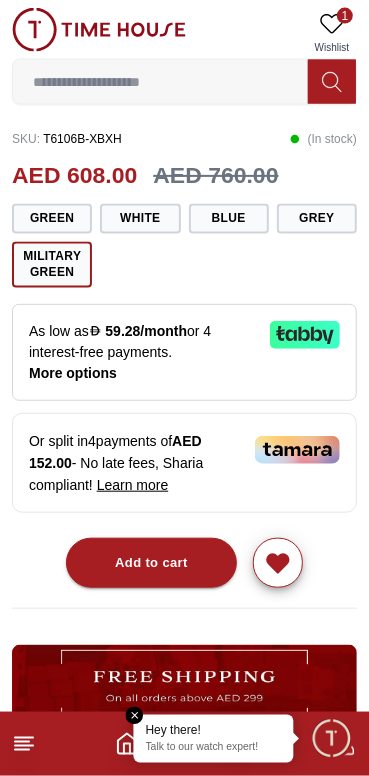 click on "Add to cart" at bounding box center (151, 563) 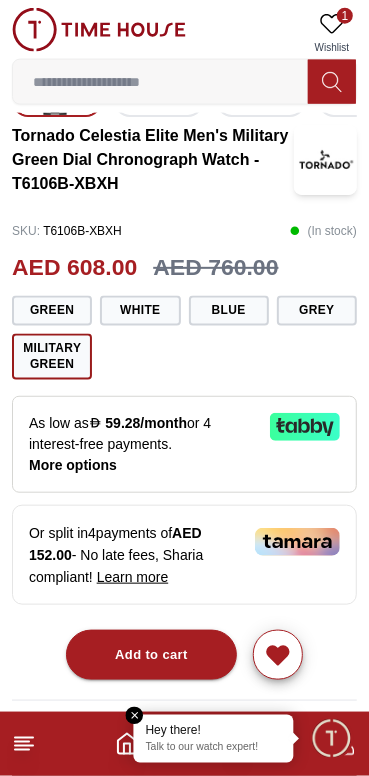 scroll, scrollTop: 573, scrollLeft: 0, axis: vertical 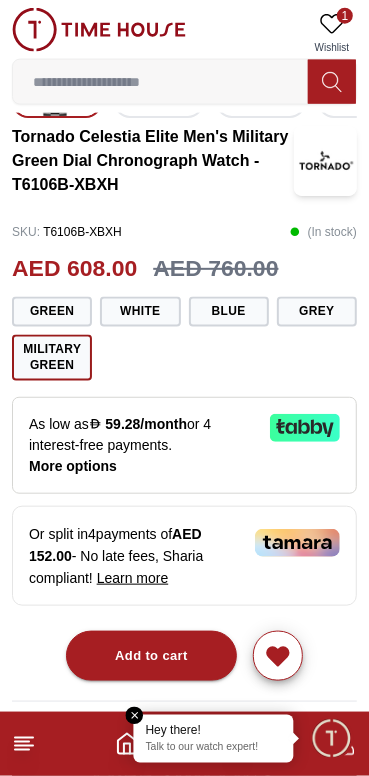 click at bounding box center (135, 716) 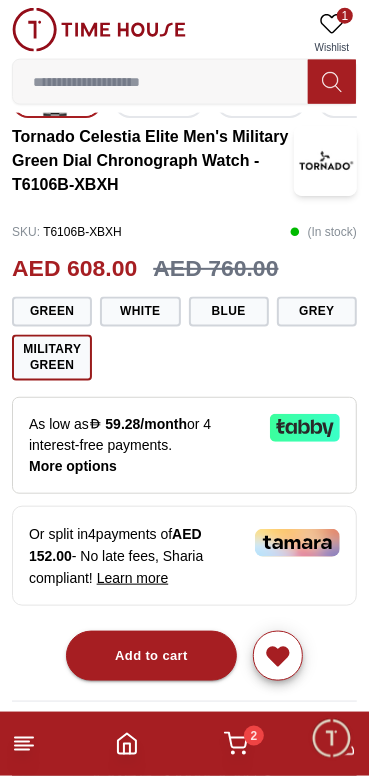 click 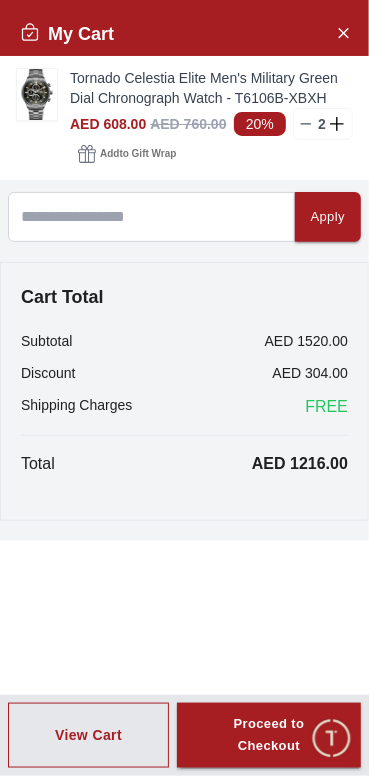 click 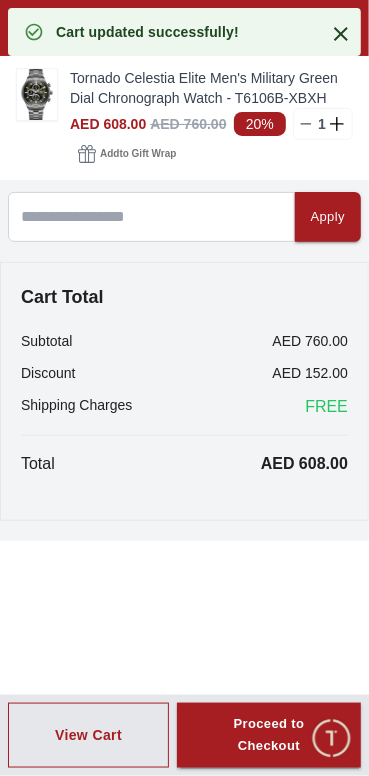 click 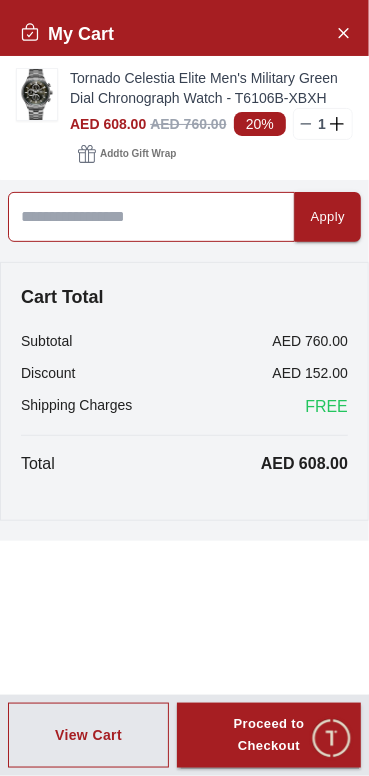 click at bounding box center [151, 217] 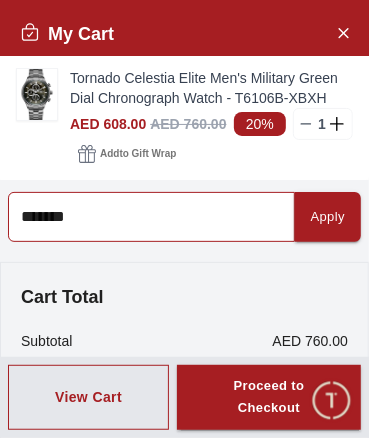 type on "*******" 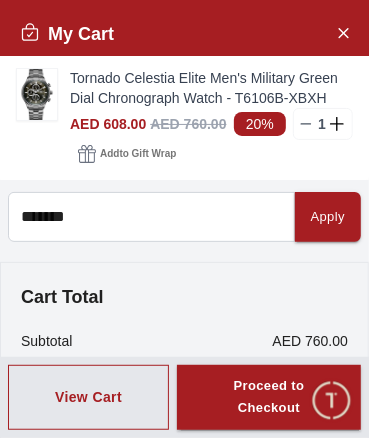 click on "Apply" at bounding box center [328, 217] 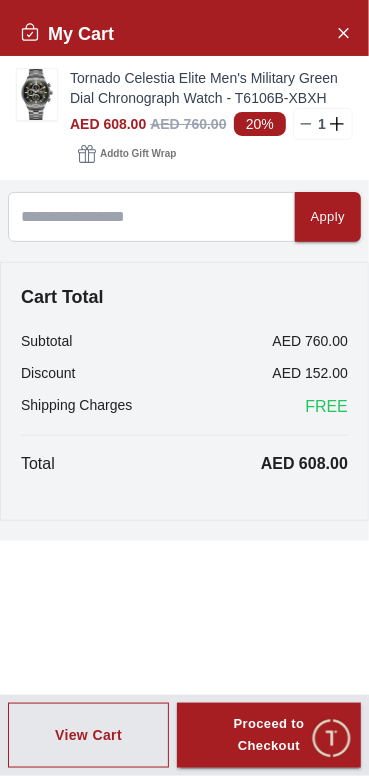 click on "Apply" at bounding box center (328, 217) 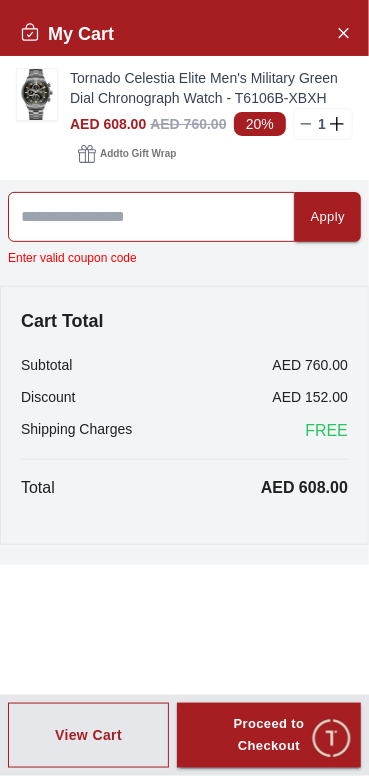click at bounding box center [151, 217] 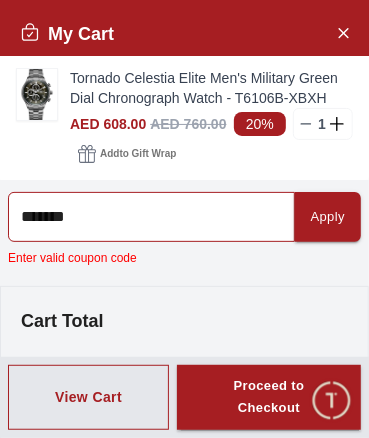 type on "*******" 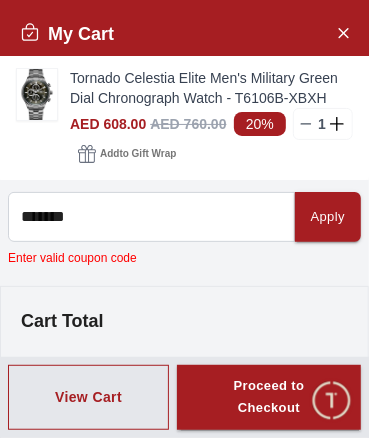 click on "Apply" at bounding box center [328, 217] 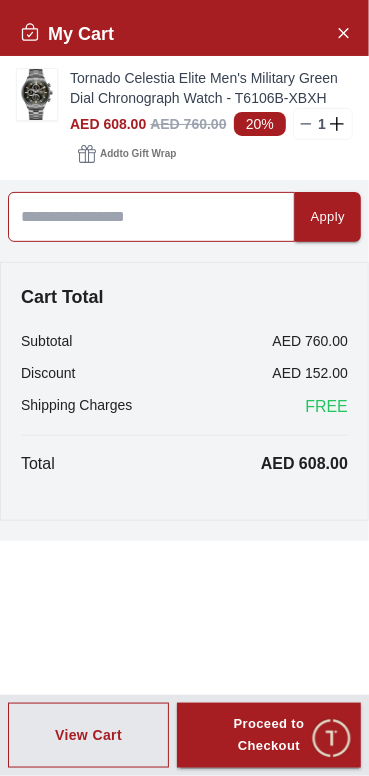 click at bounding box center (151, 217) 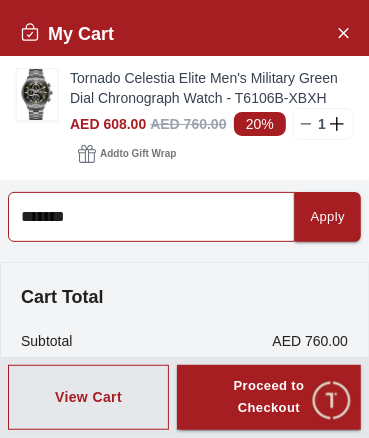 type on "*******" 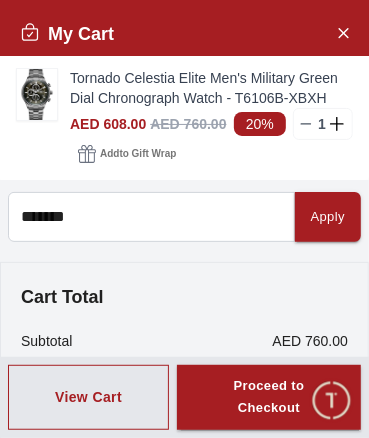 click on "Apply" at bounding box center (328, 217) 